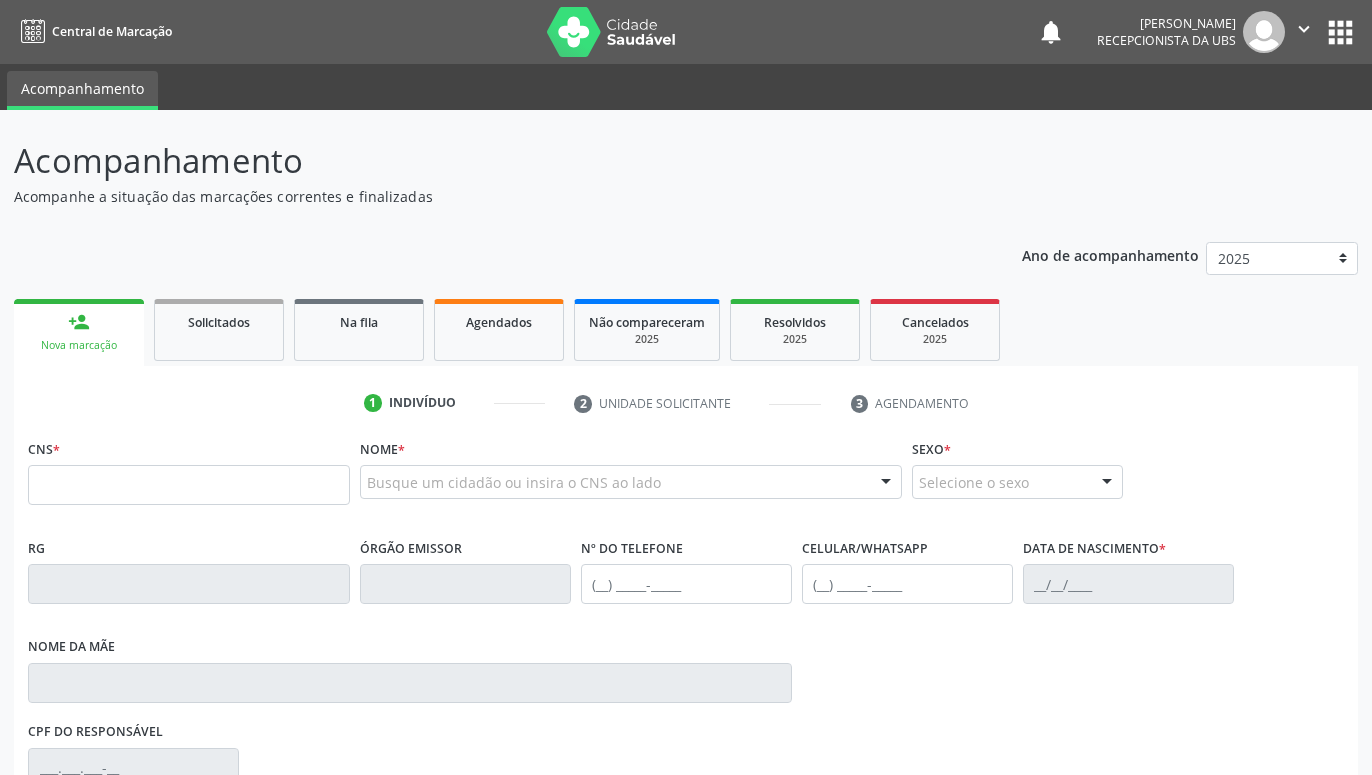 scroll, scrollTop: 0, scrollLeft: 0, axis: both 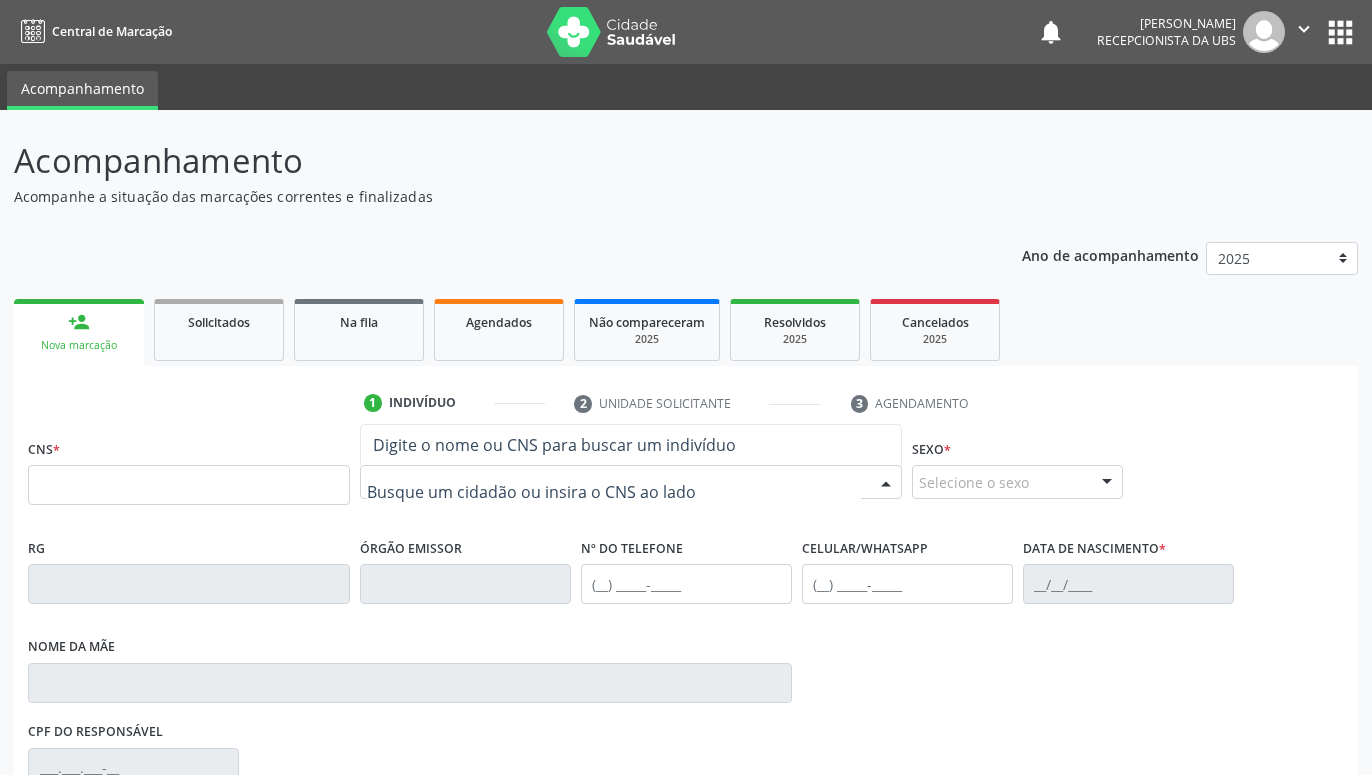 paste on "[PERSON_NAME]" 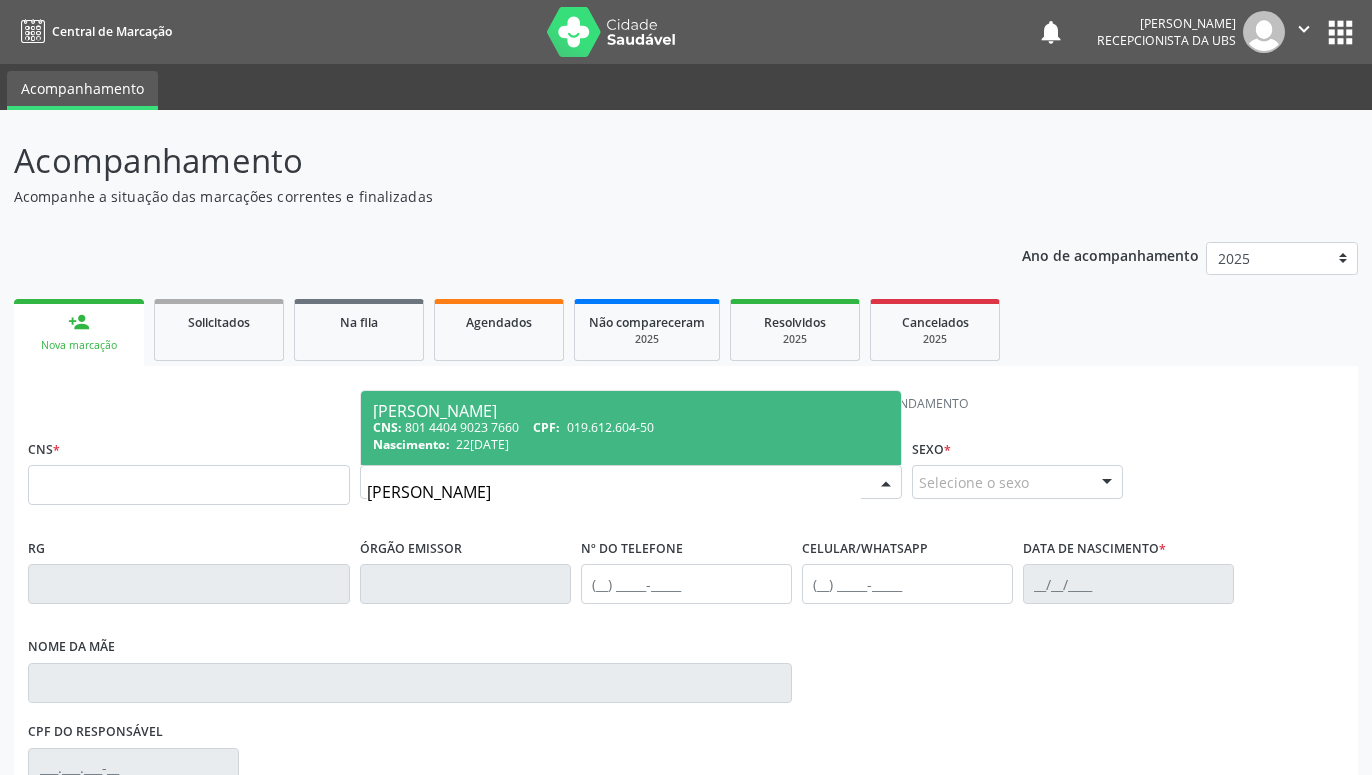 type on "[PERSON_NAME]" 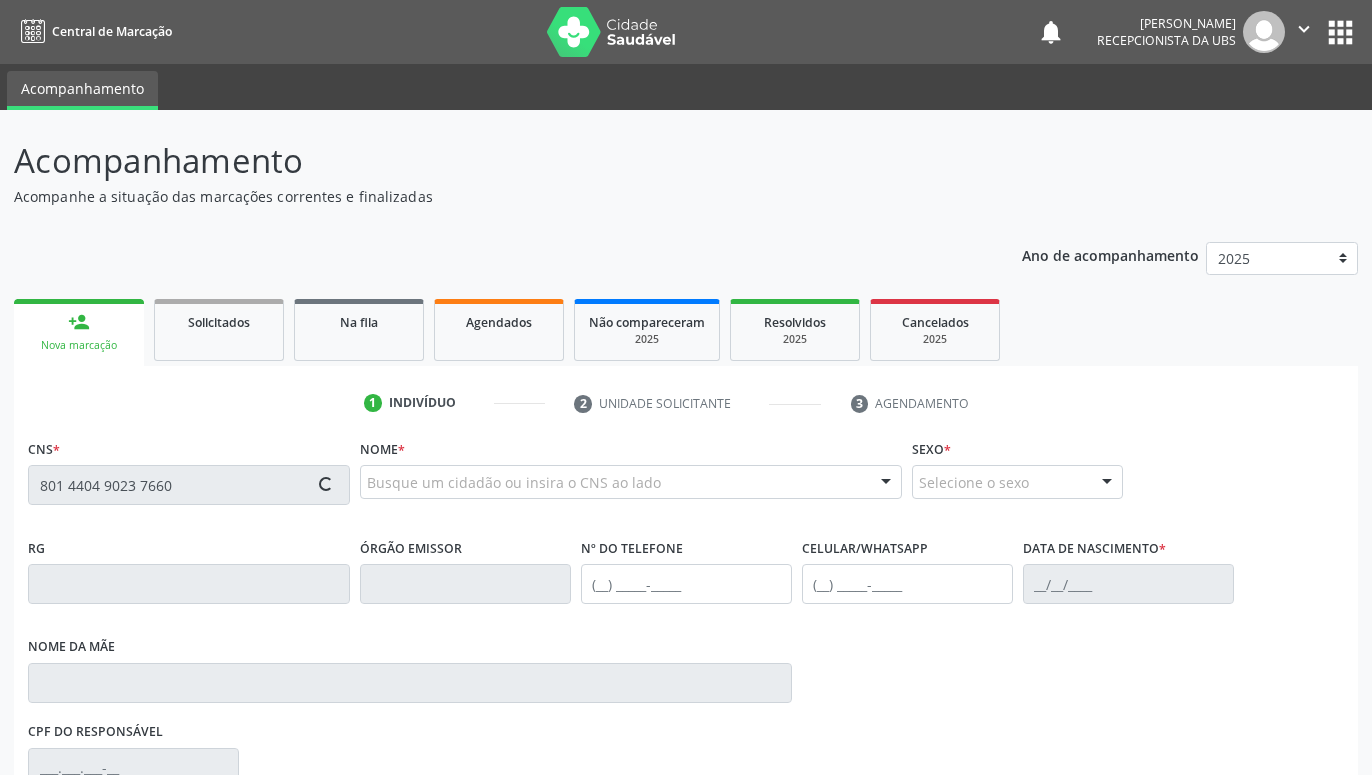 scroll, scrollTop: 295, scrollLeft: 0, axis: vertical 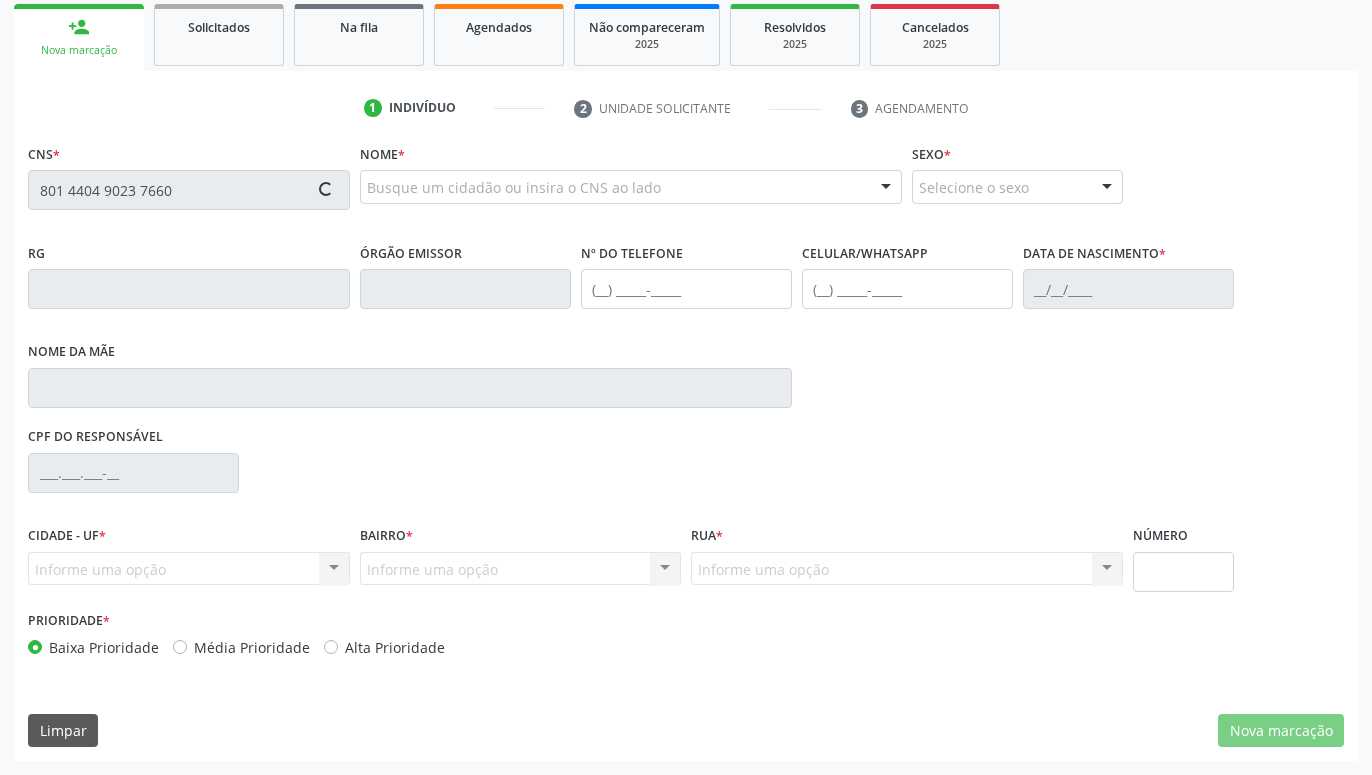 type on "801 4404 9023 7660" 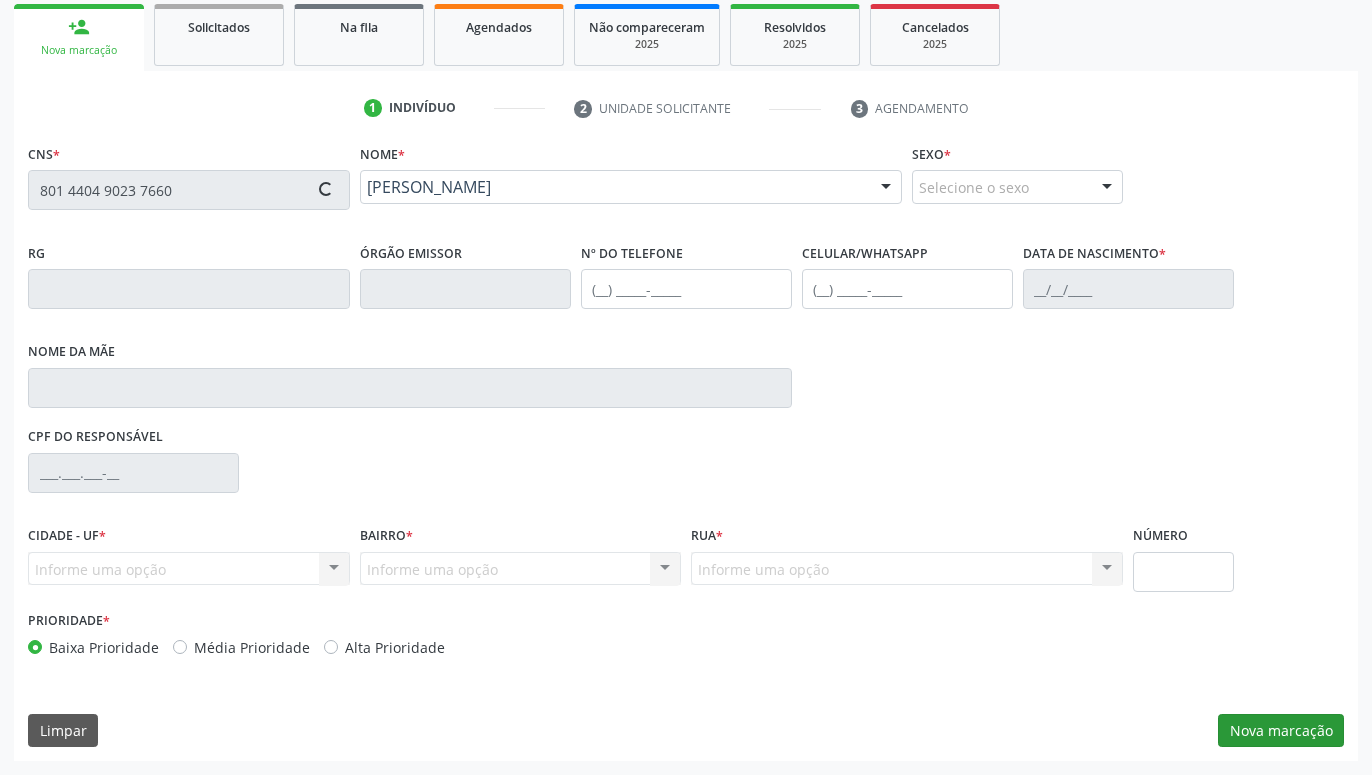 type on "[PHONE_NUMBER]" 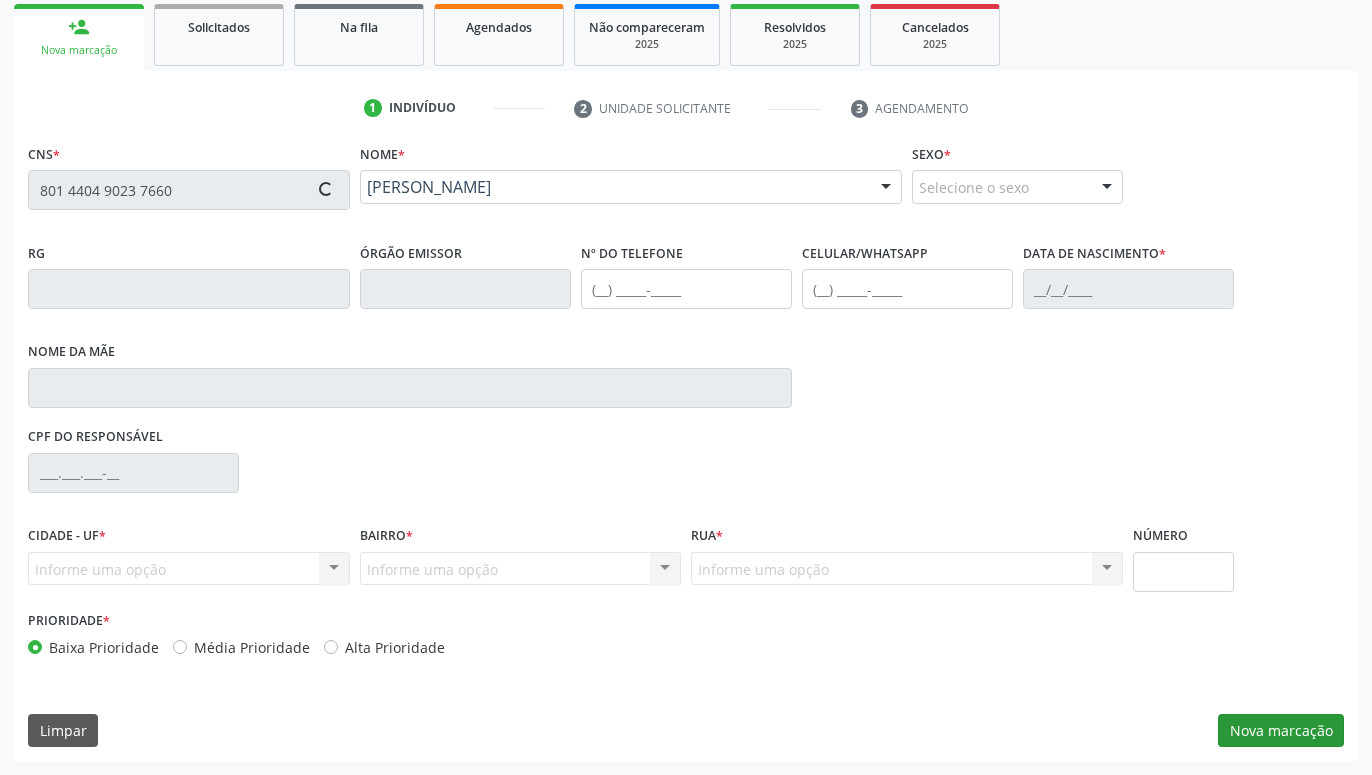 type on "22[DATE]" 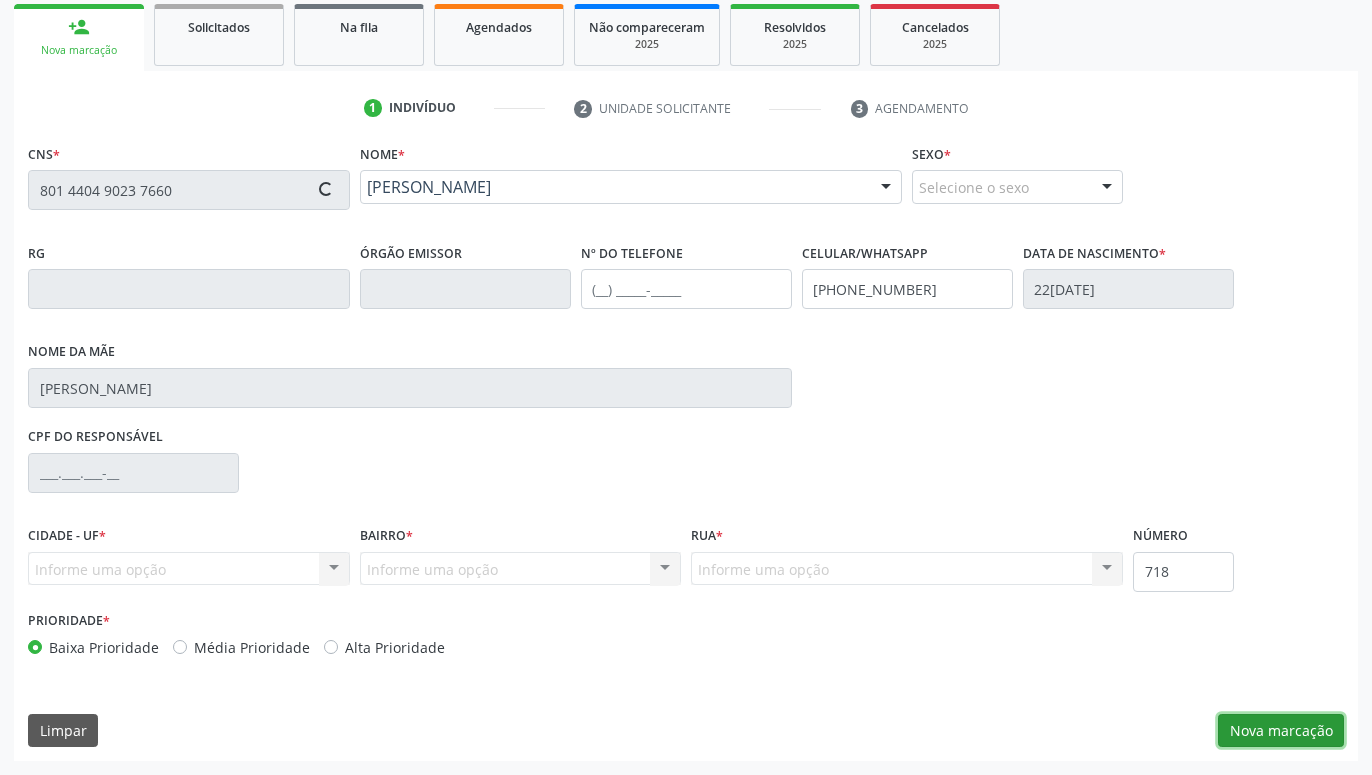 click on "Nova marcação" at bounding box center [1281, 731] 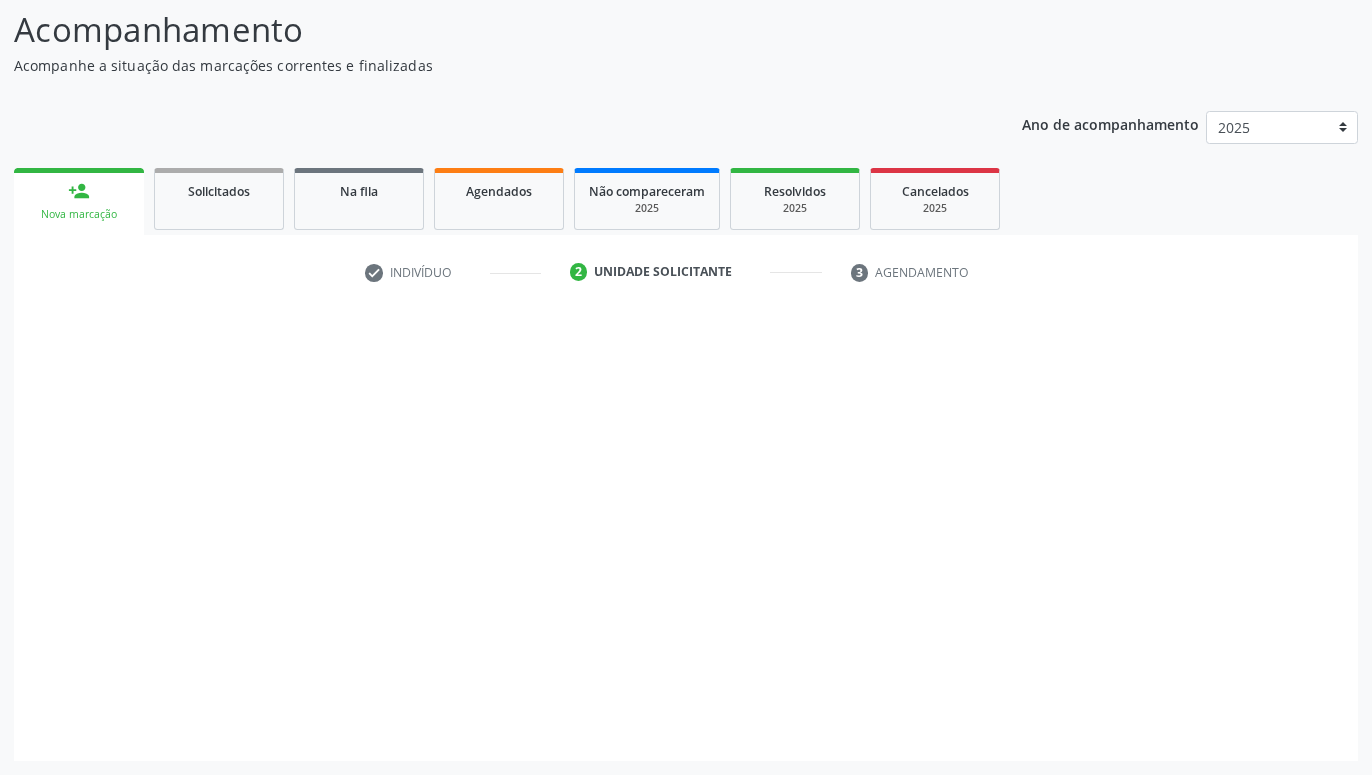 scroll, scrollTop: 131, scrollLeft: 0, axis: vertical 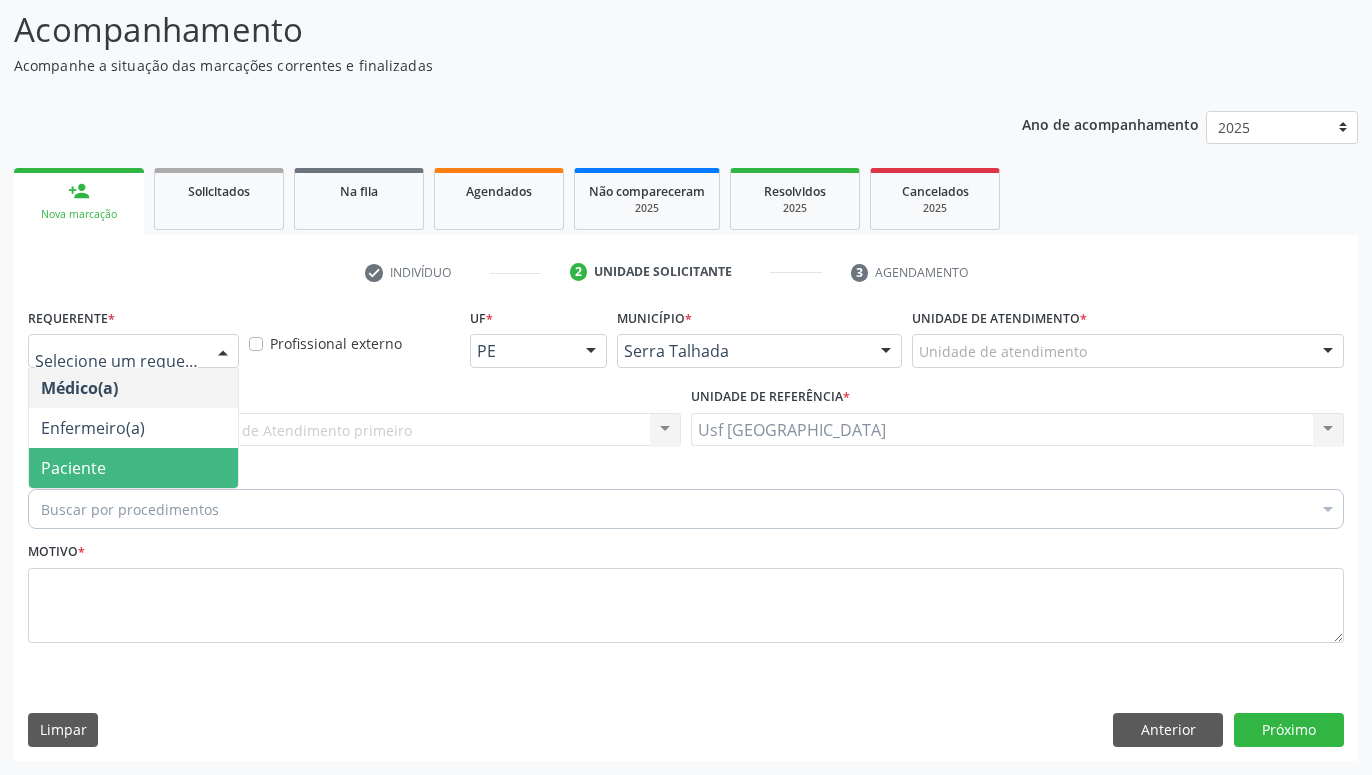 click on "Paciente" at bounding box center [133, 468] 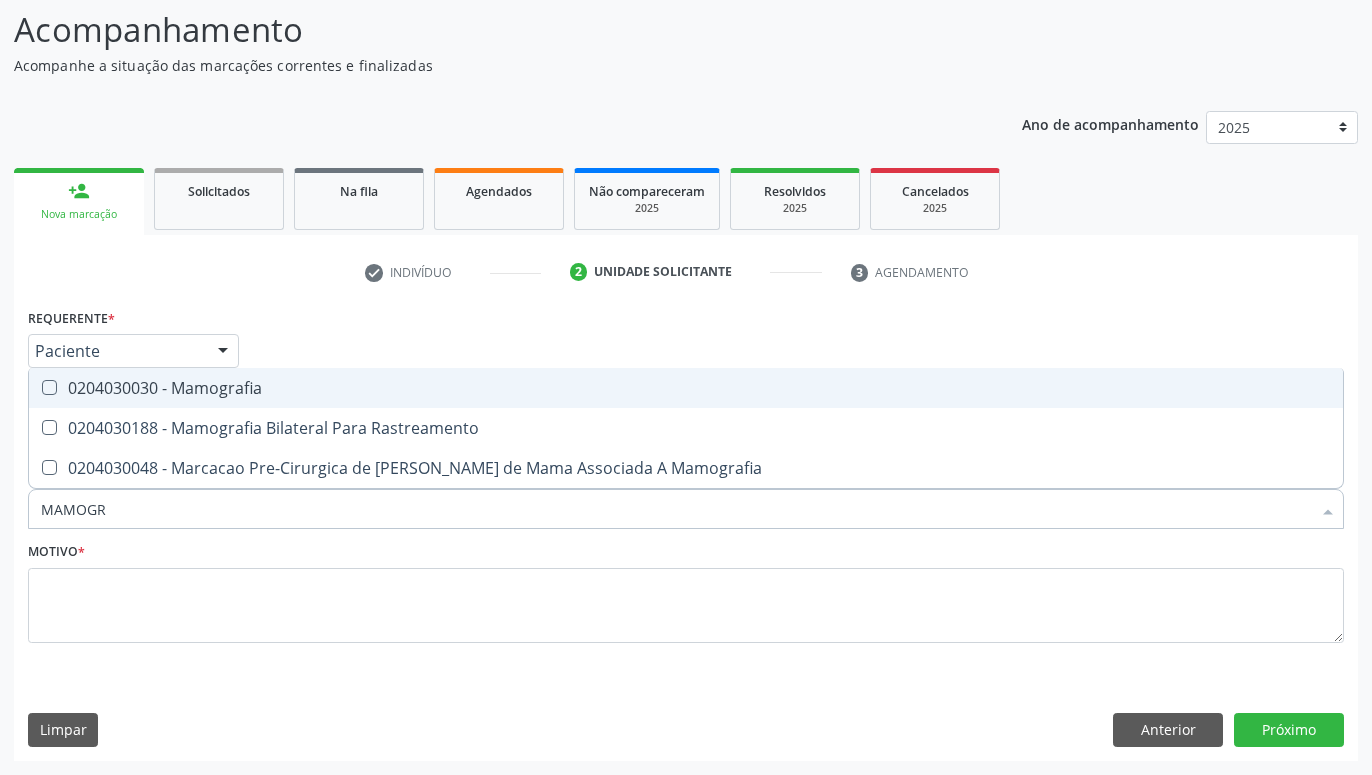 type on "MAMOGRA" 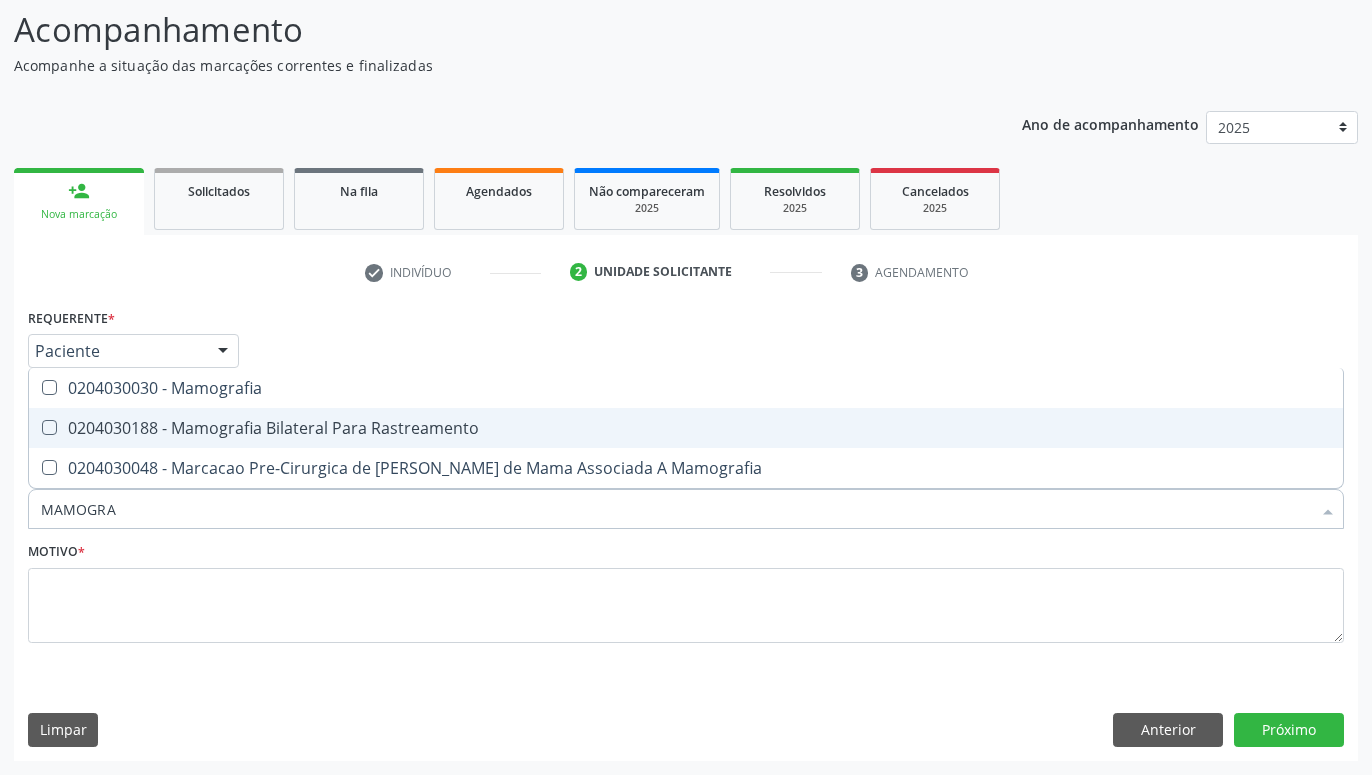 click on "0204030188 - Mamografia Bilateral Para Rastreamento" at bounding box center [686, 428] 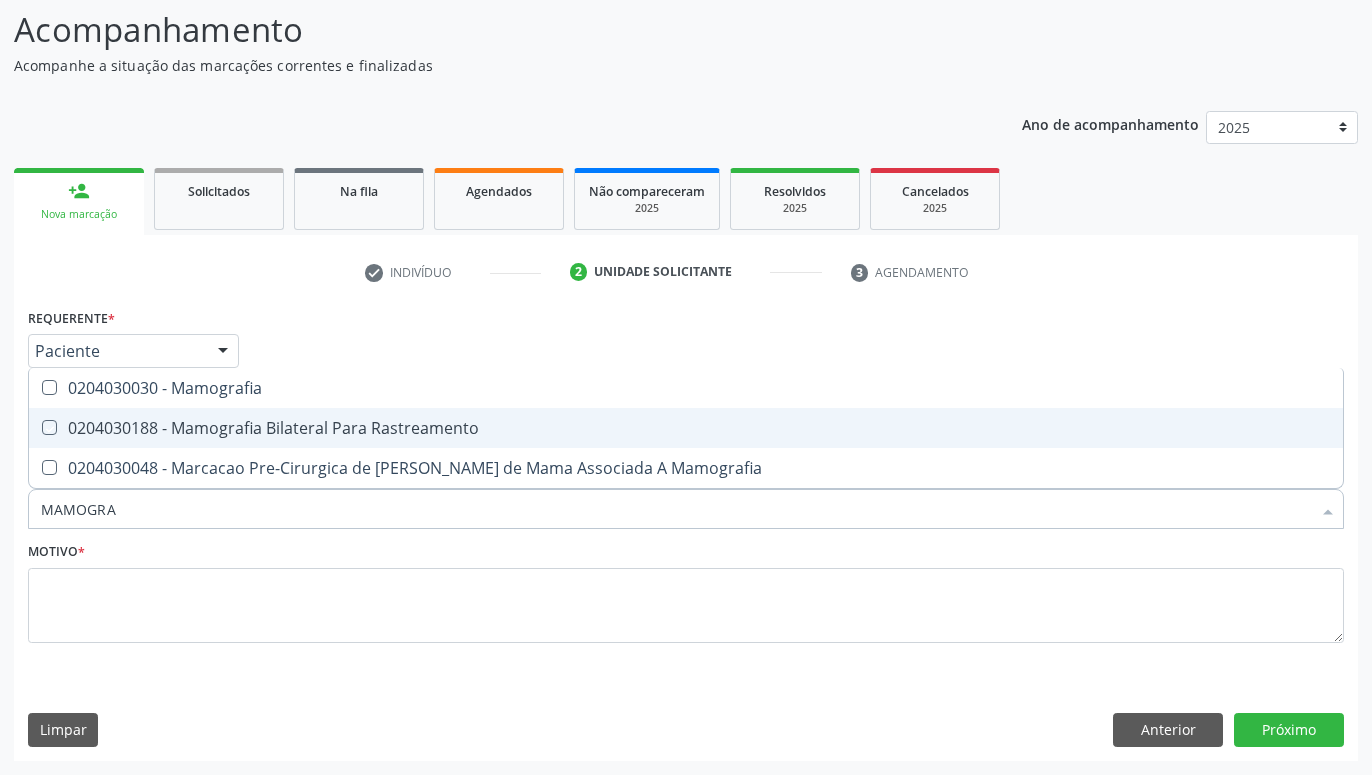 checkbox on "true" 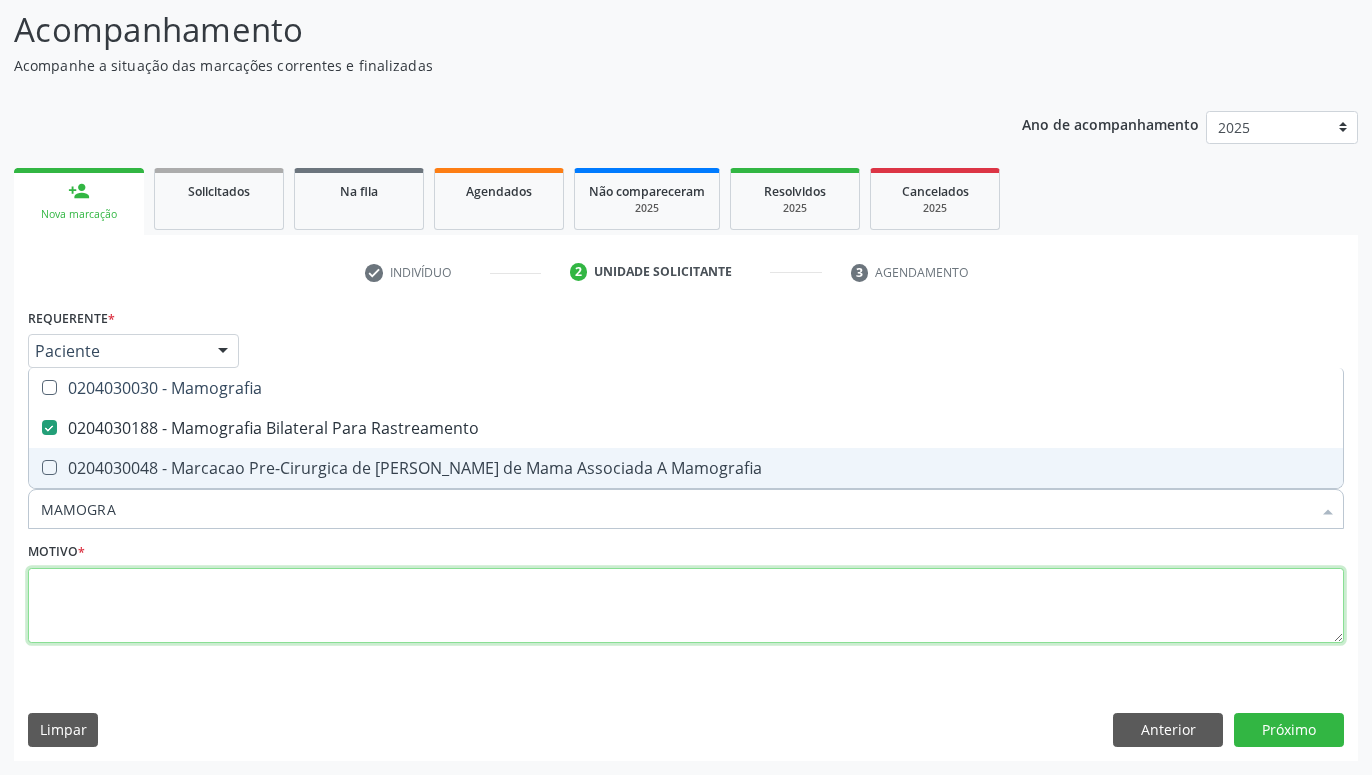 click at bounding box center [686, 606] 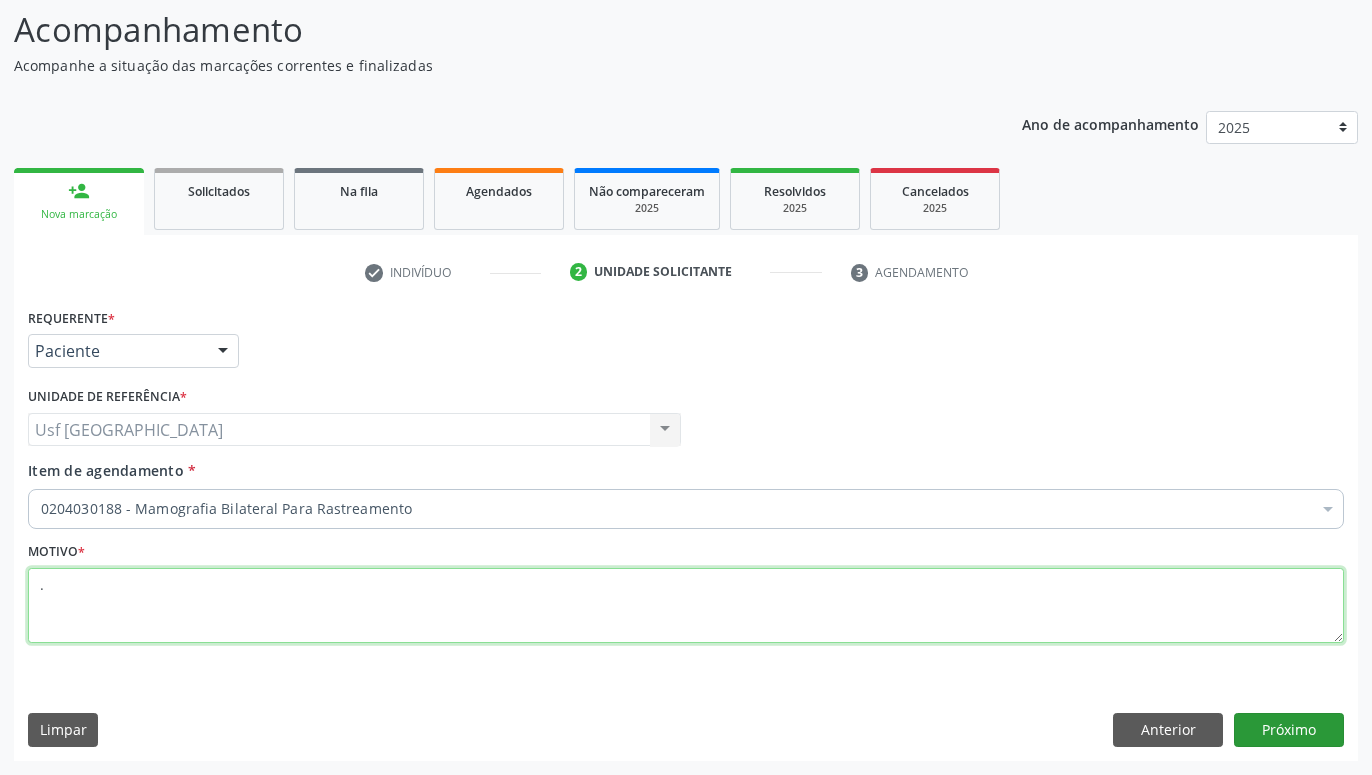 type on "." 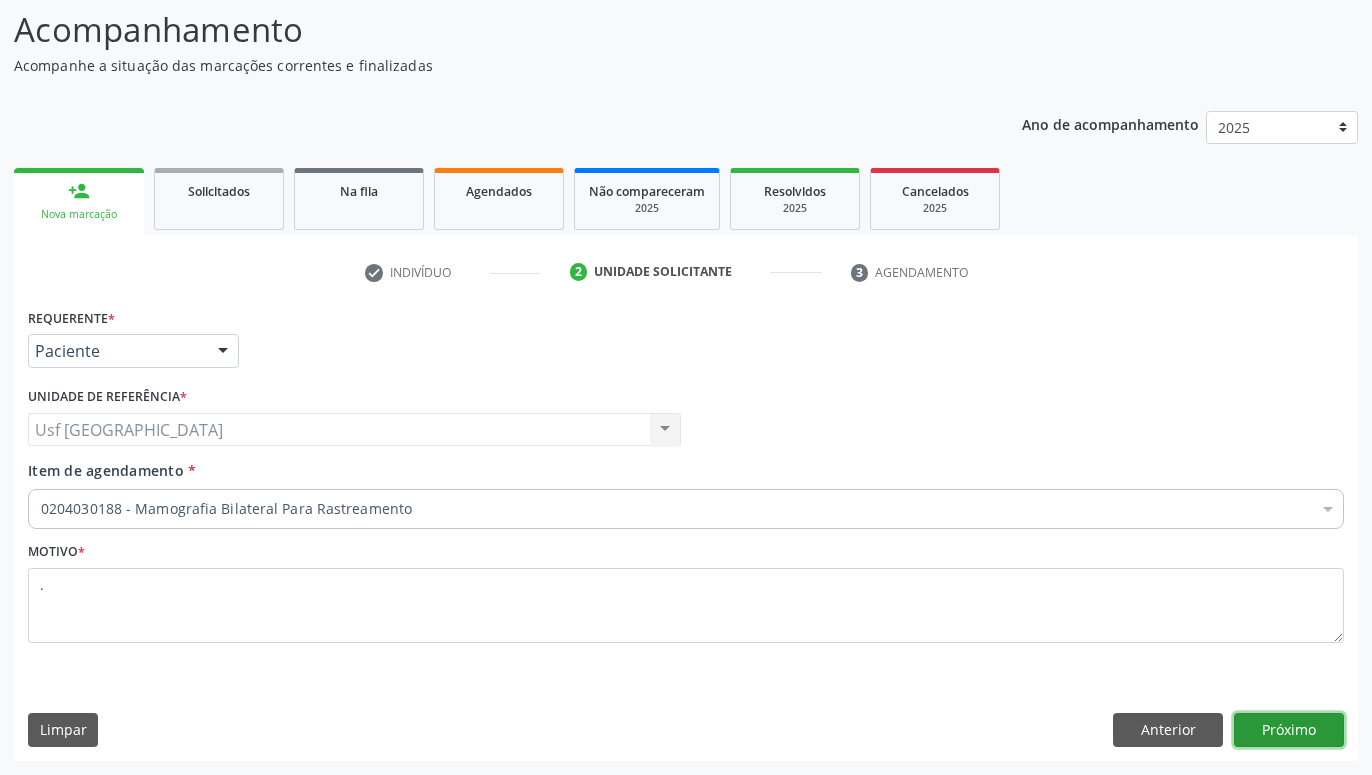 click on "Próximo" at bounding box center (1289, 730) 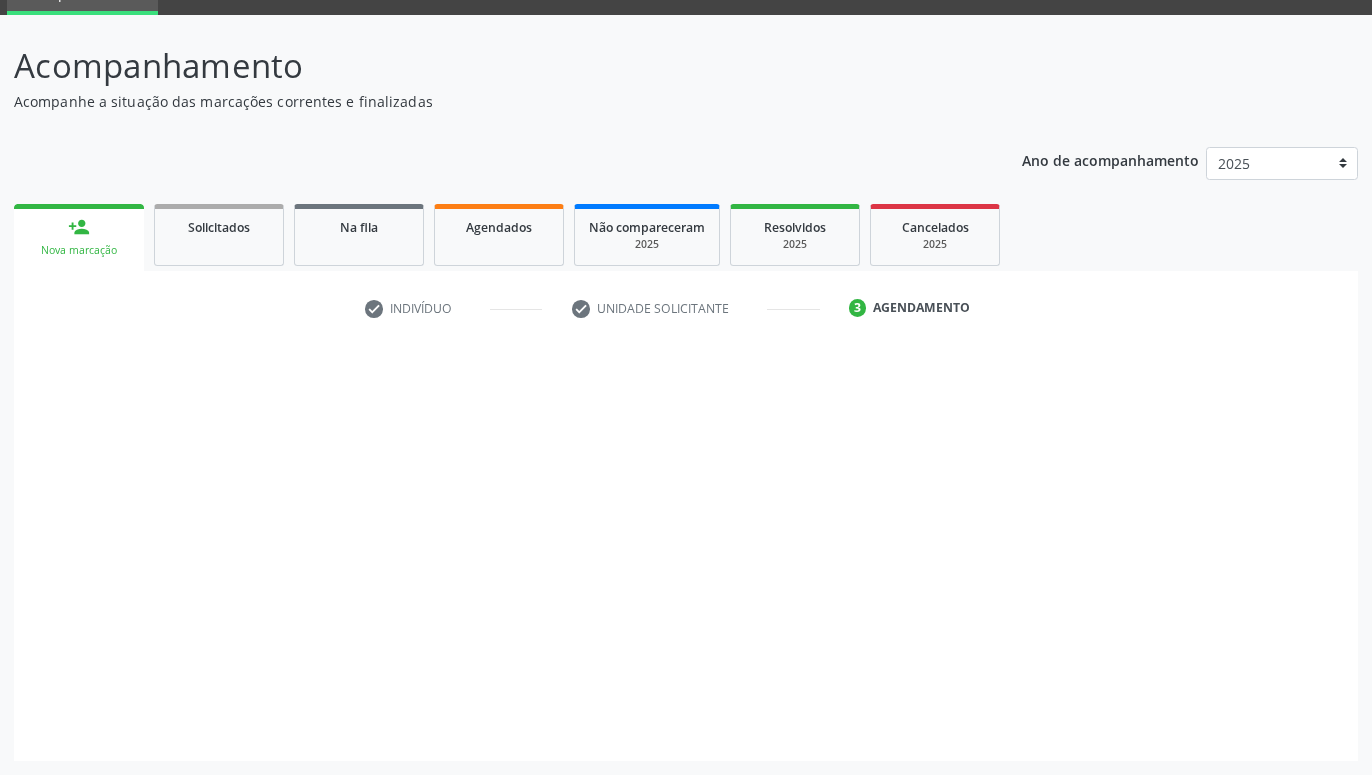 scroll, scrollTop: 95, scrollLeft: 0, axis: vertical 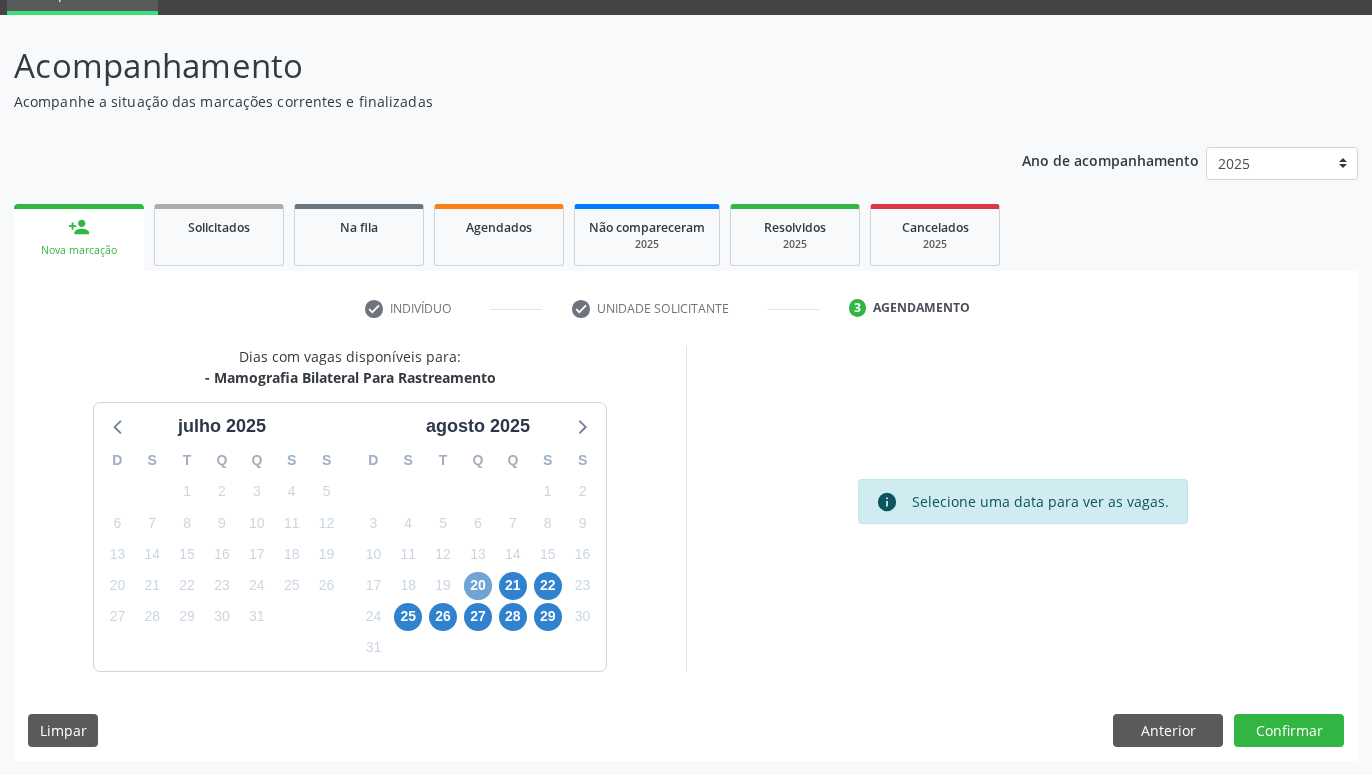 click on "20" at bounding box center (478, 586) 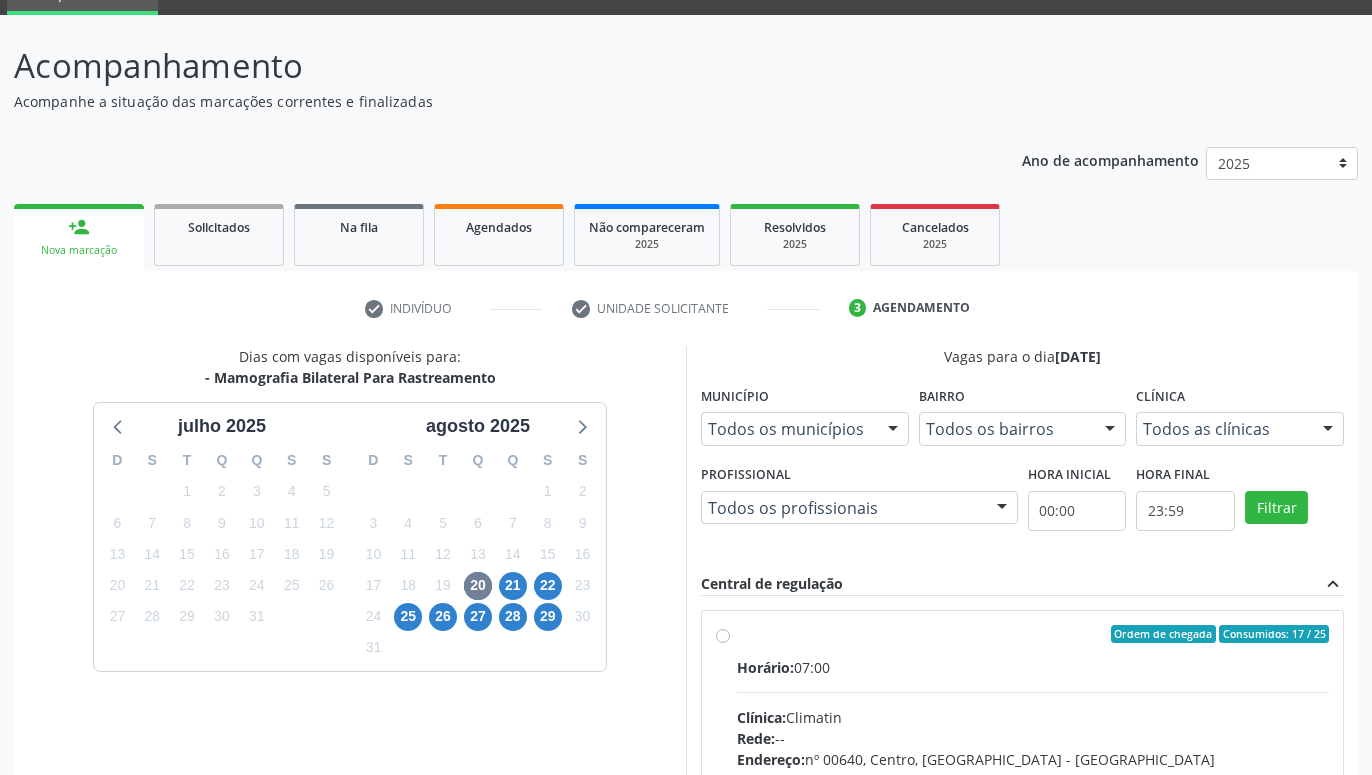 click on "Ordem de chegada
Consumidos: 17 / 25
Horário:   07:00
Clínica:  Climatin
Rede:
--
Endereço:   nº 00640, [GEOGRAPHIC_DATA] - PE
Telefone:   [PHONE_NUMBER]
Profissional:
[PERSON_NAME] de [PERSON_NAME]
Informações adicionais sobre o atendimento
Idade de atendimento:
de 0 a 120 anos
Gênero(s) atendido(s):
Masculino e Feminino
Informações adicionais:
--" at bounding box center [1033, 778] 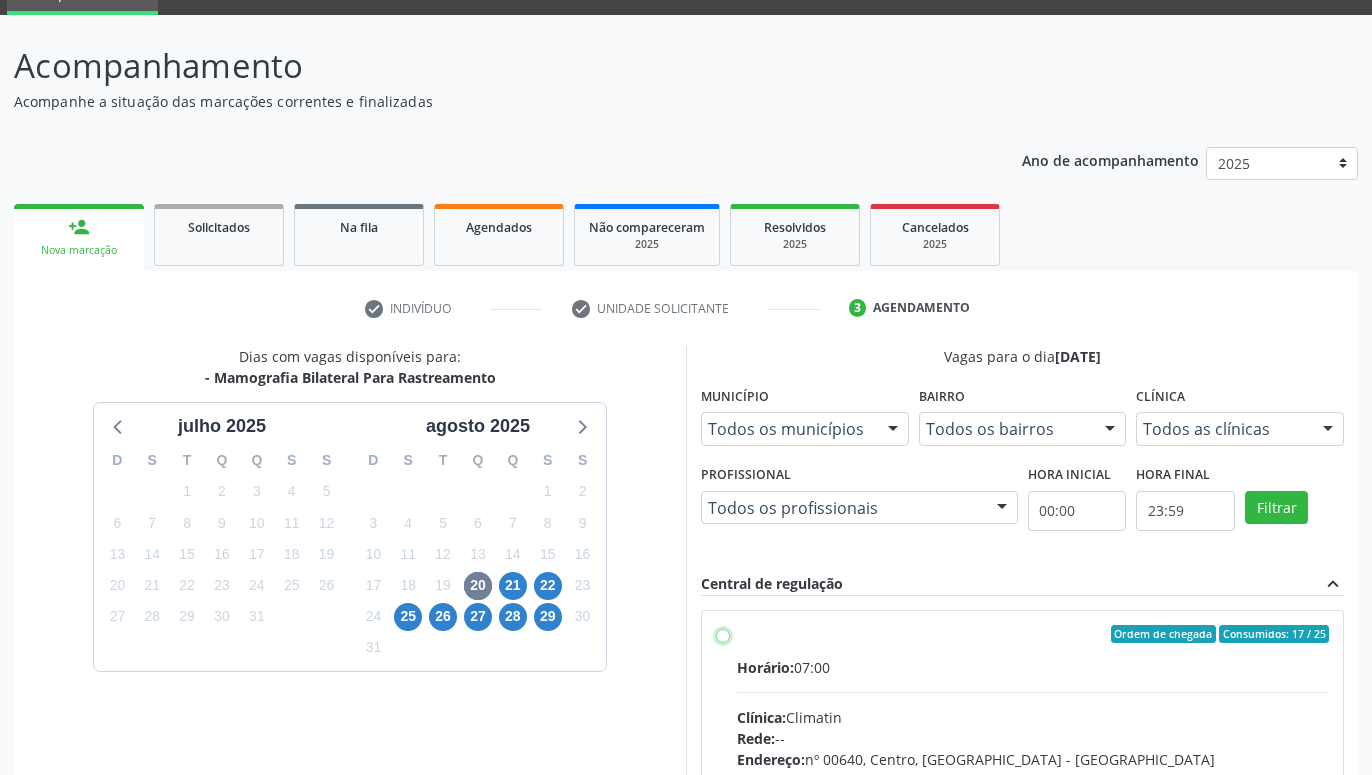 radio on "true" 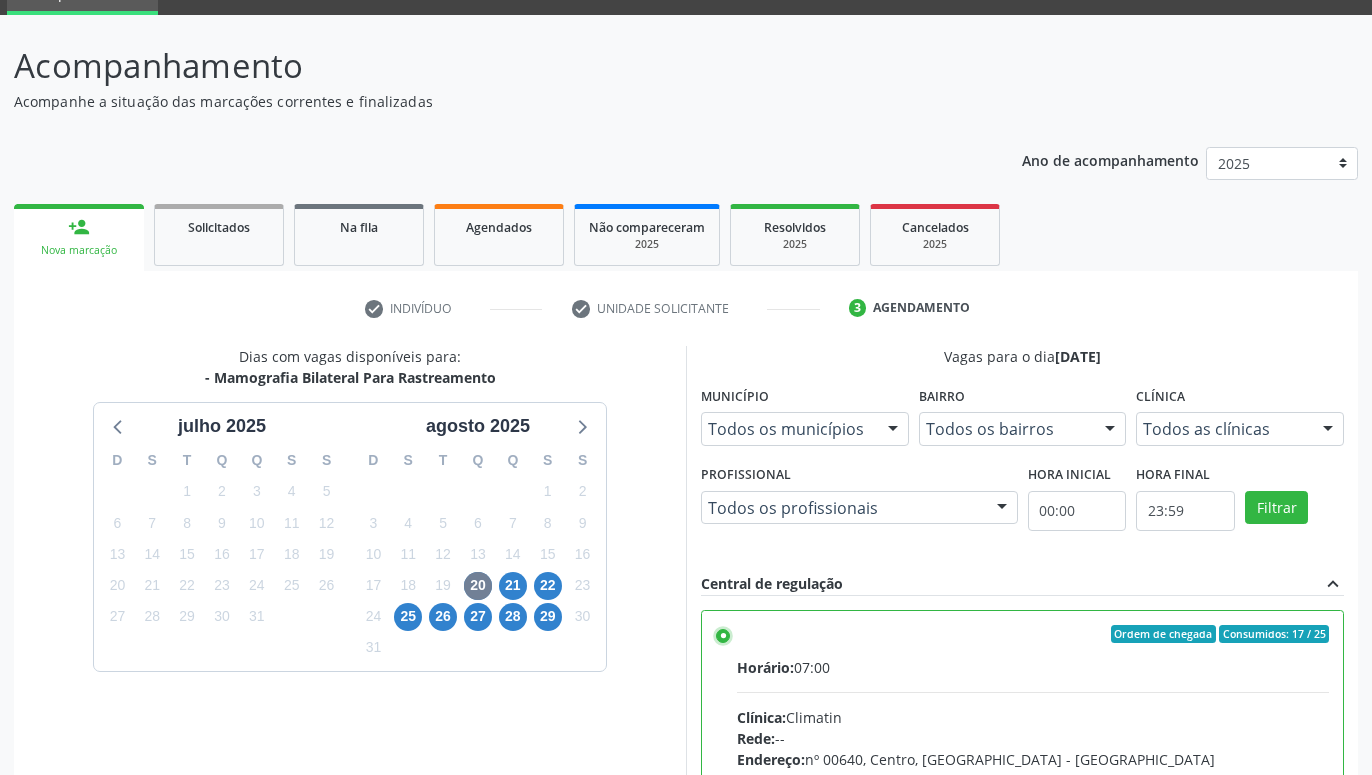 scroll, scrollTop: 420, scrollLeft: 0, axis: vertical 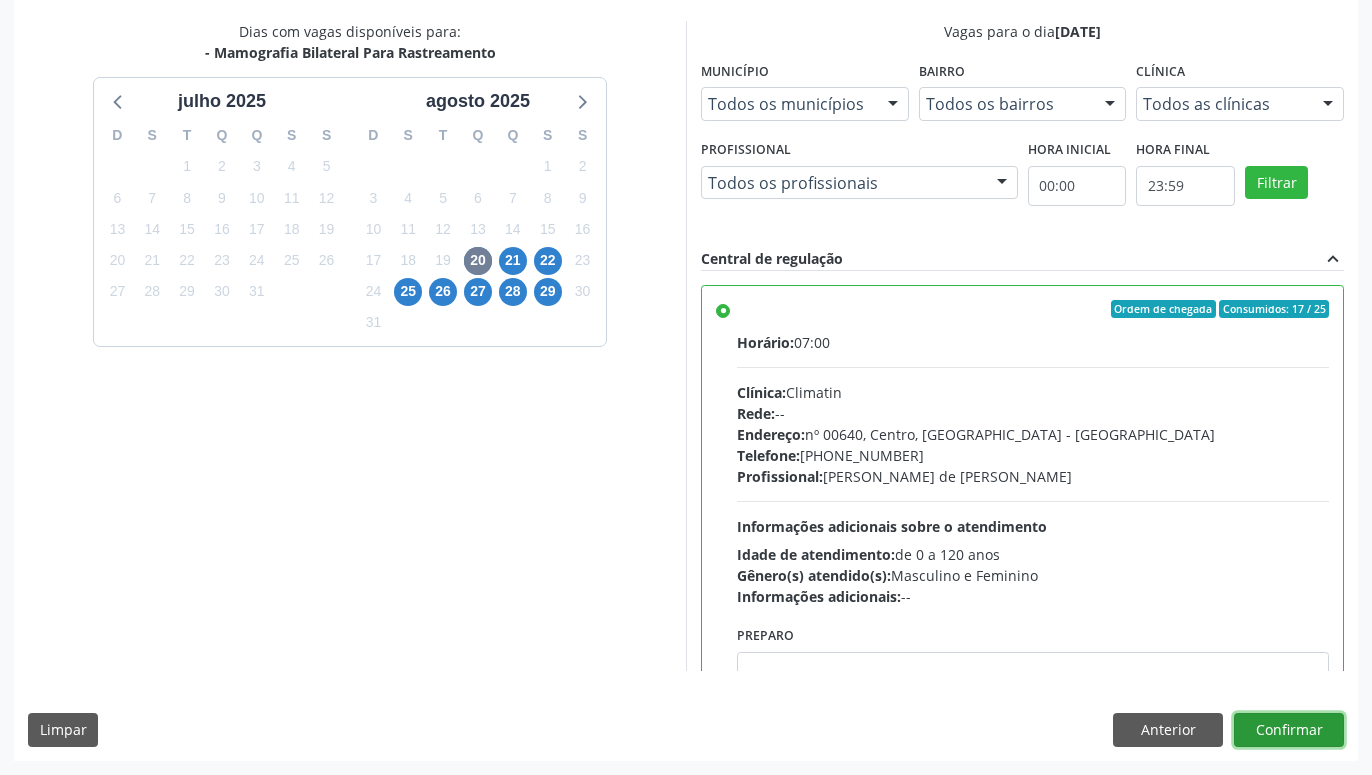 click on "Confirmar" at bounding box center (1289, 730) 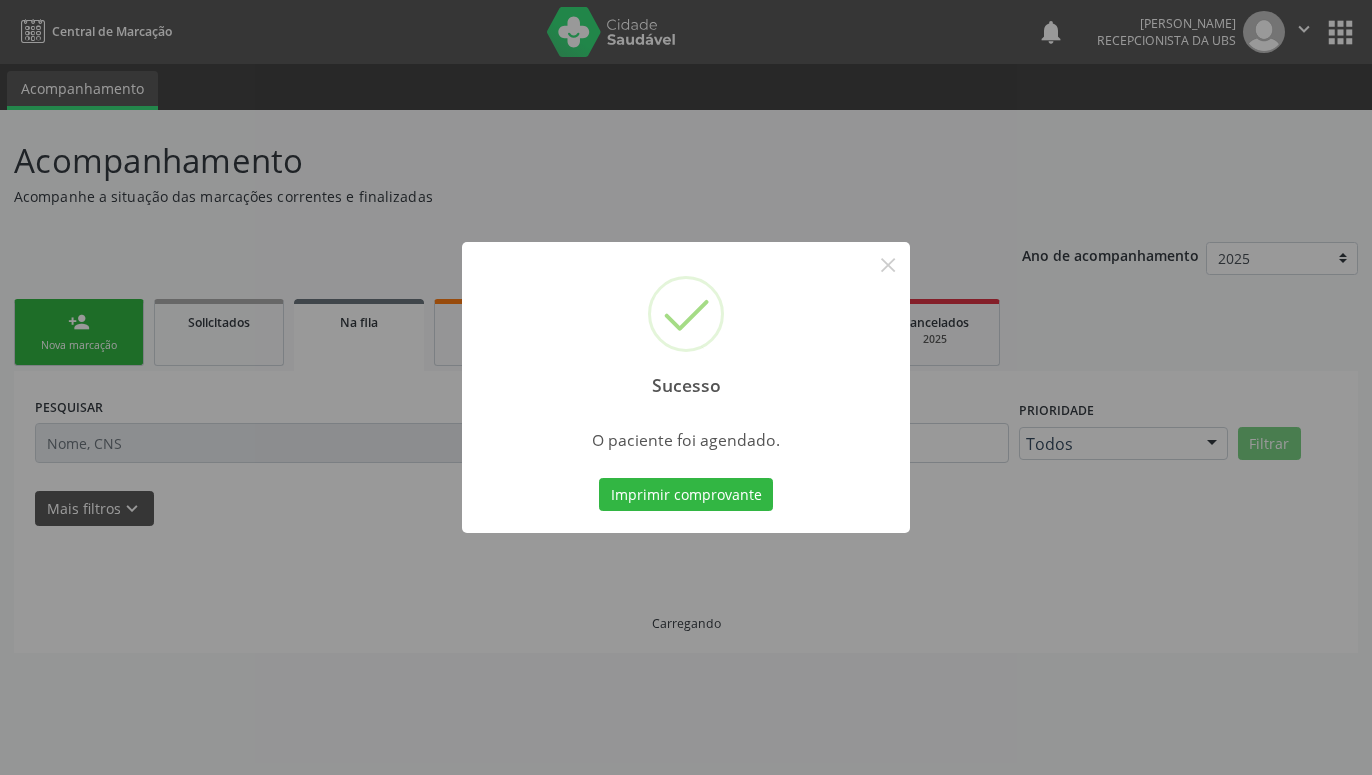 scroll, scrollTop: 0, scrollLeft: 0, axis: both 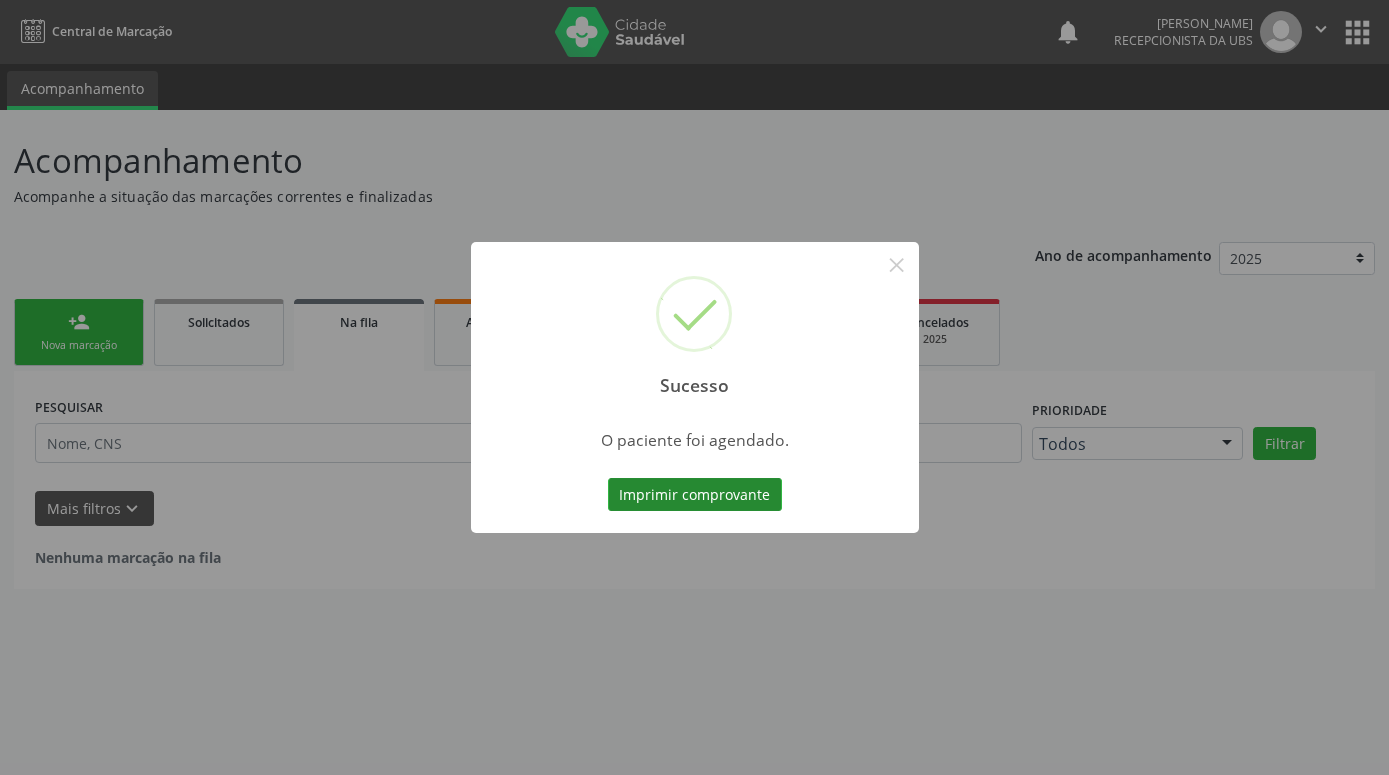 click on "Imprimir comprovante" at bounding box center [695, 495] 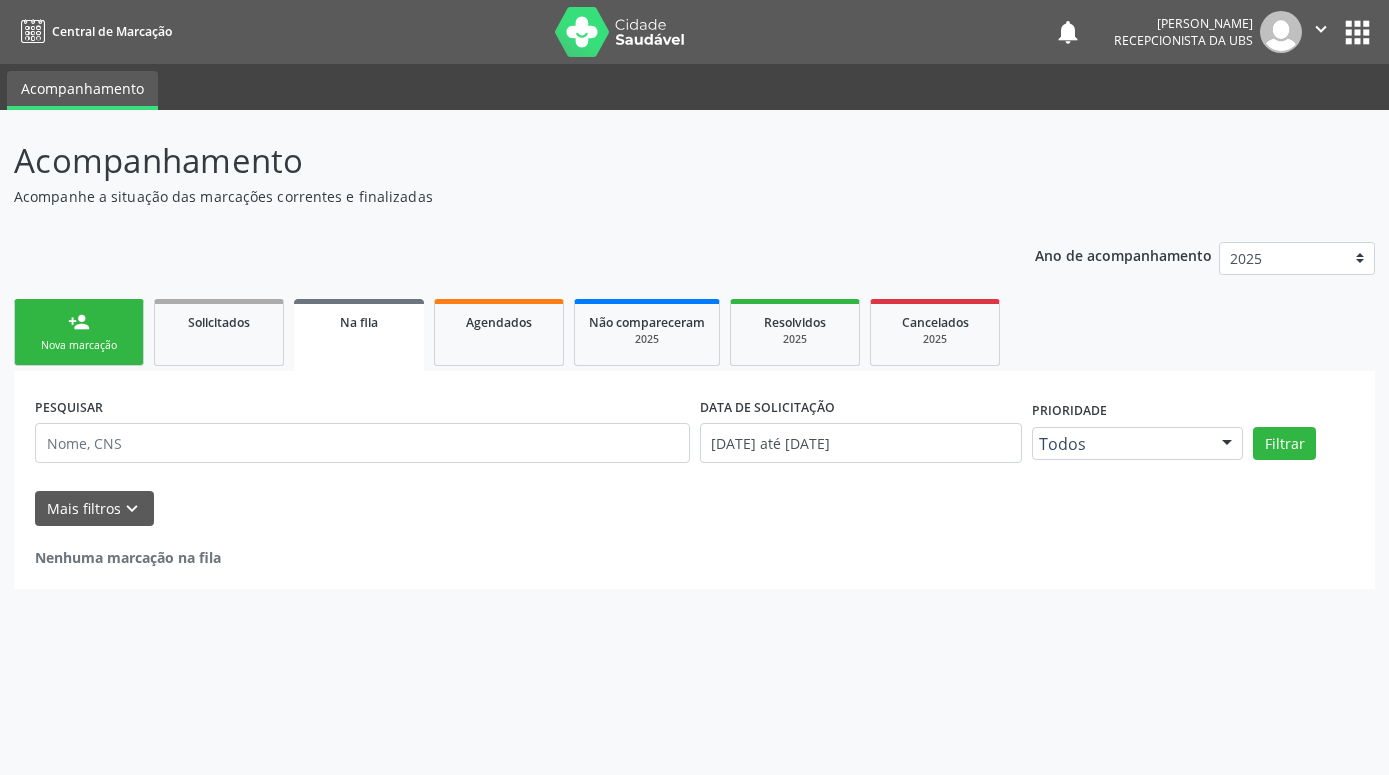 click on "person_add
Nova marcação" at bounding box center (79, 332) 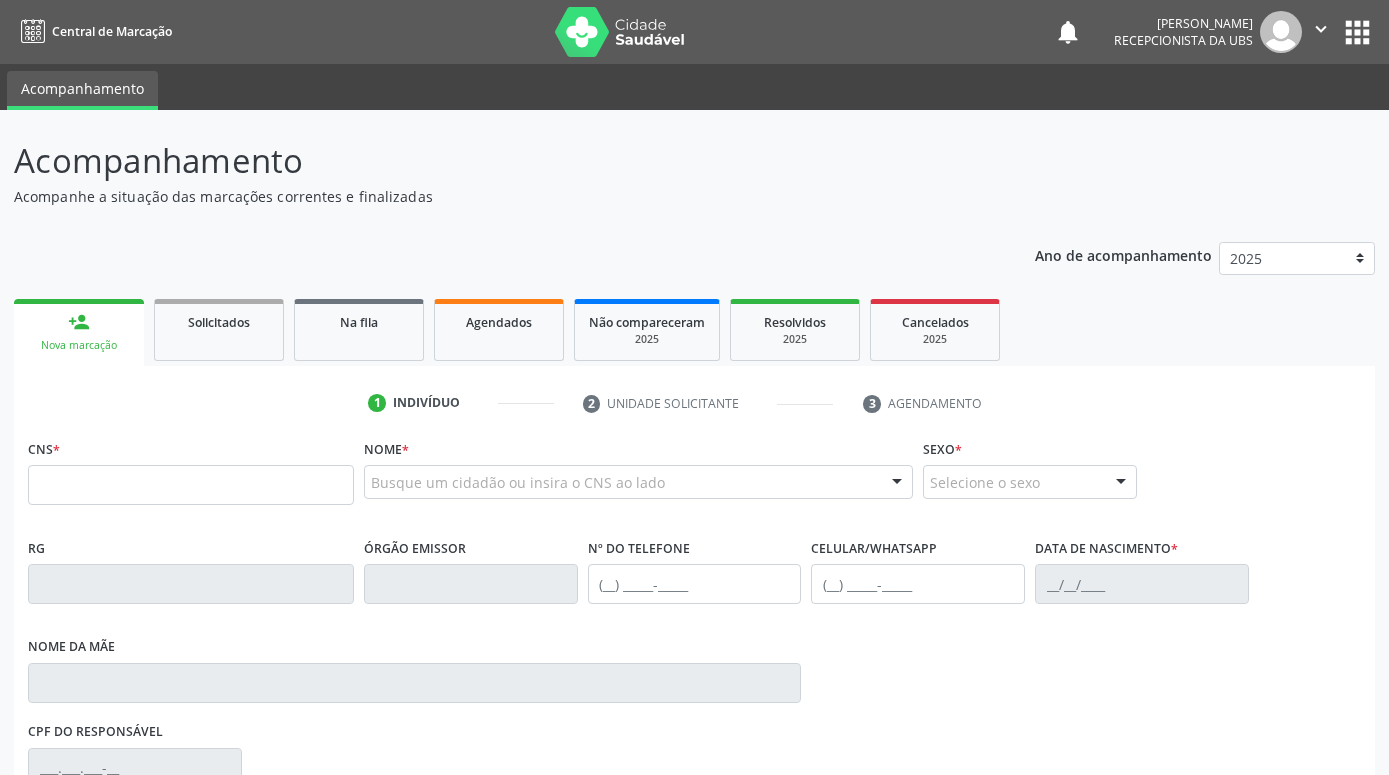 click on "person_add" at bounding box center [79, 322] 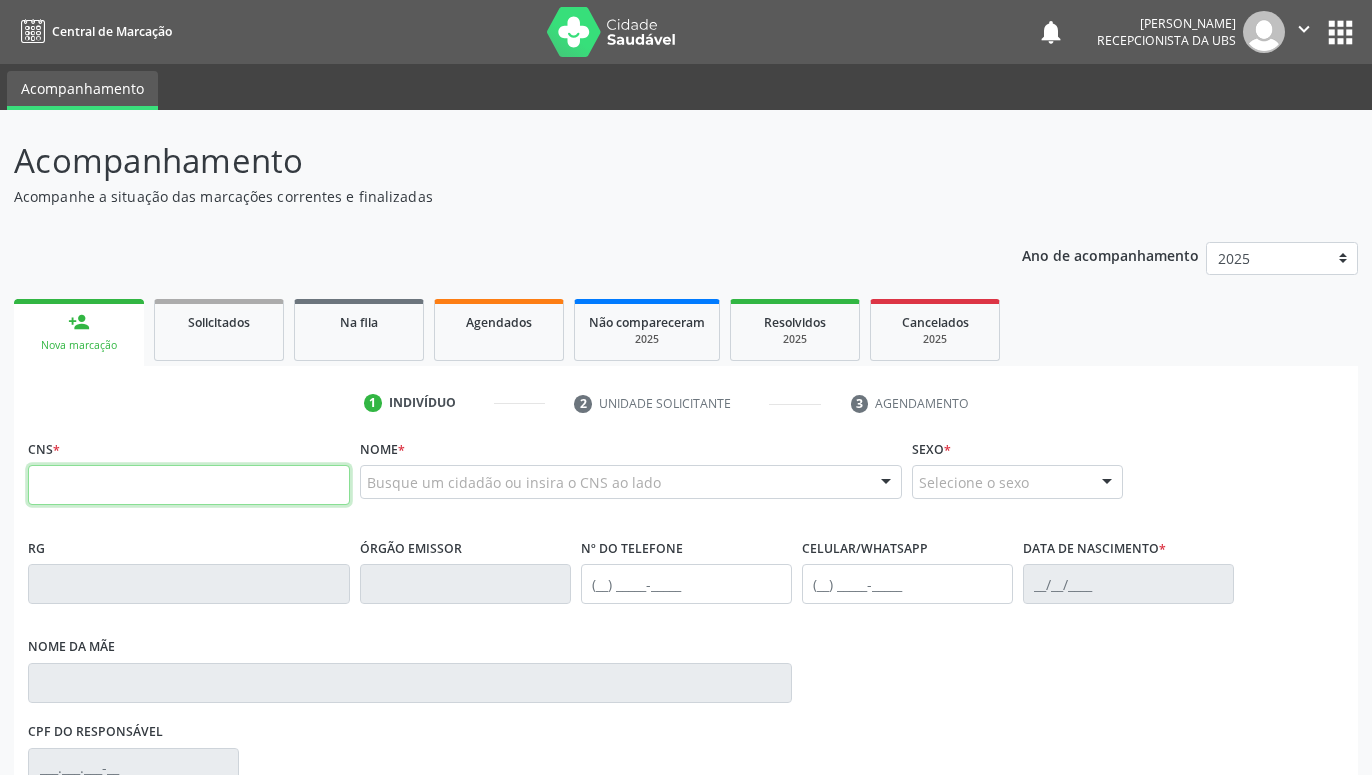 click at bounding box center (189, 485) 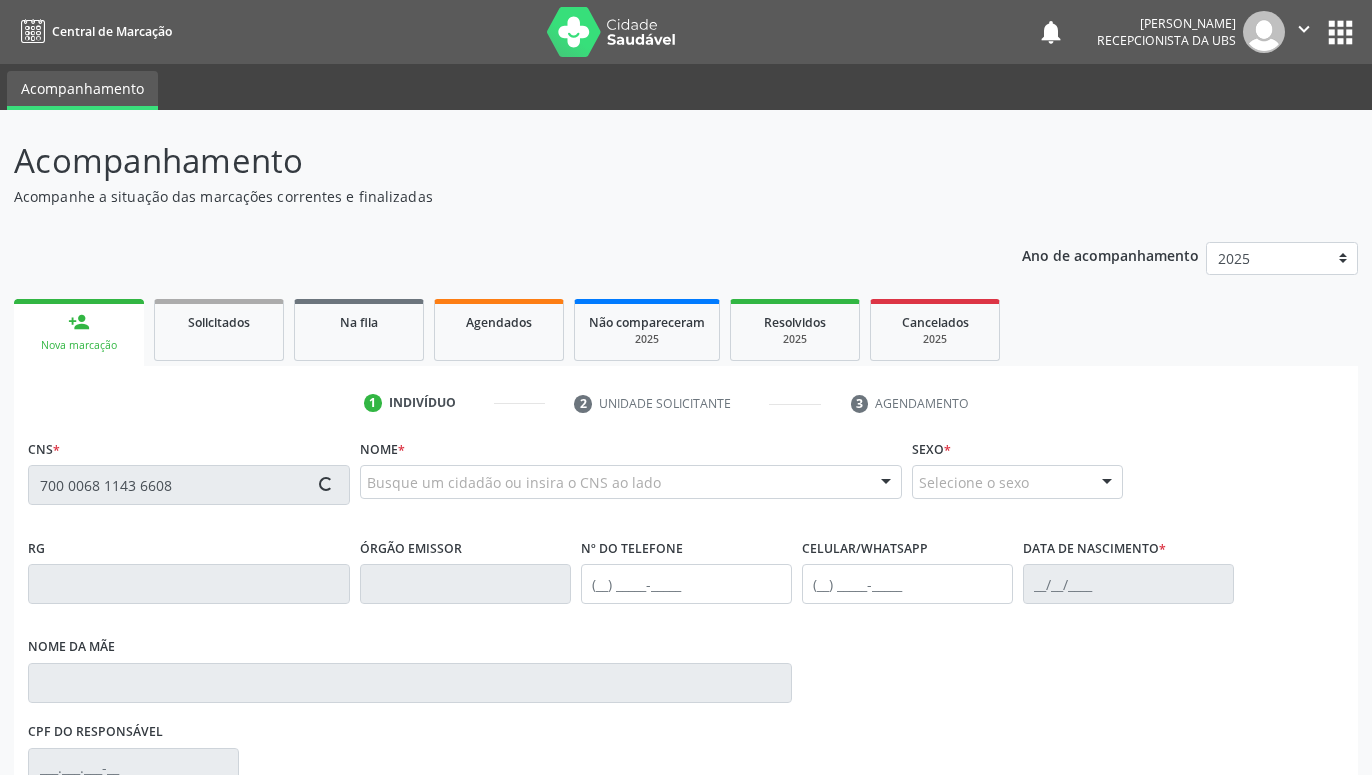 type on "700 0068 1143 6608" 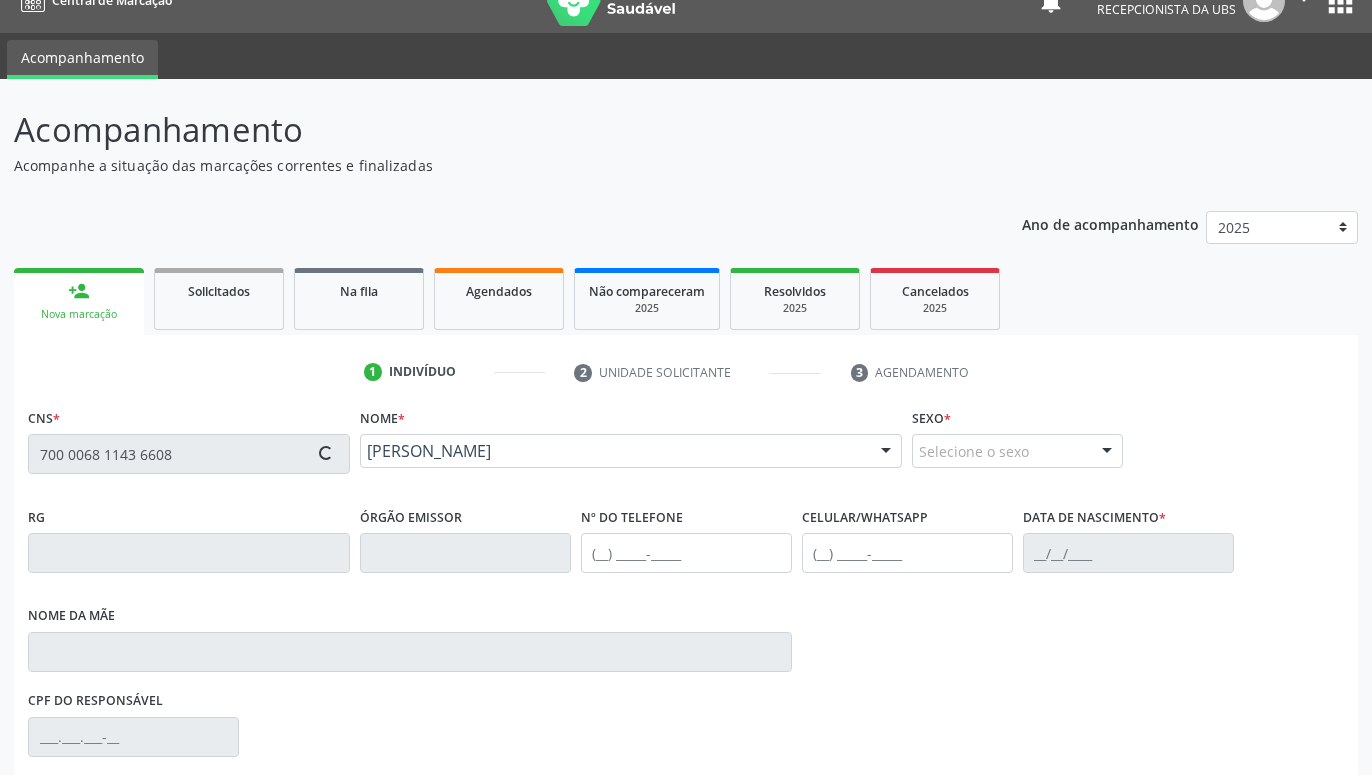 type on "[PHONE_NUMBER]" 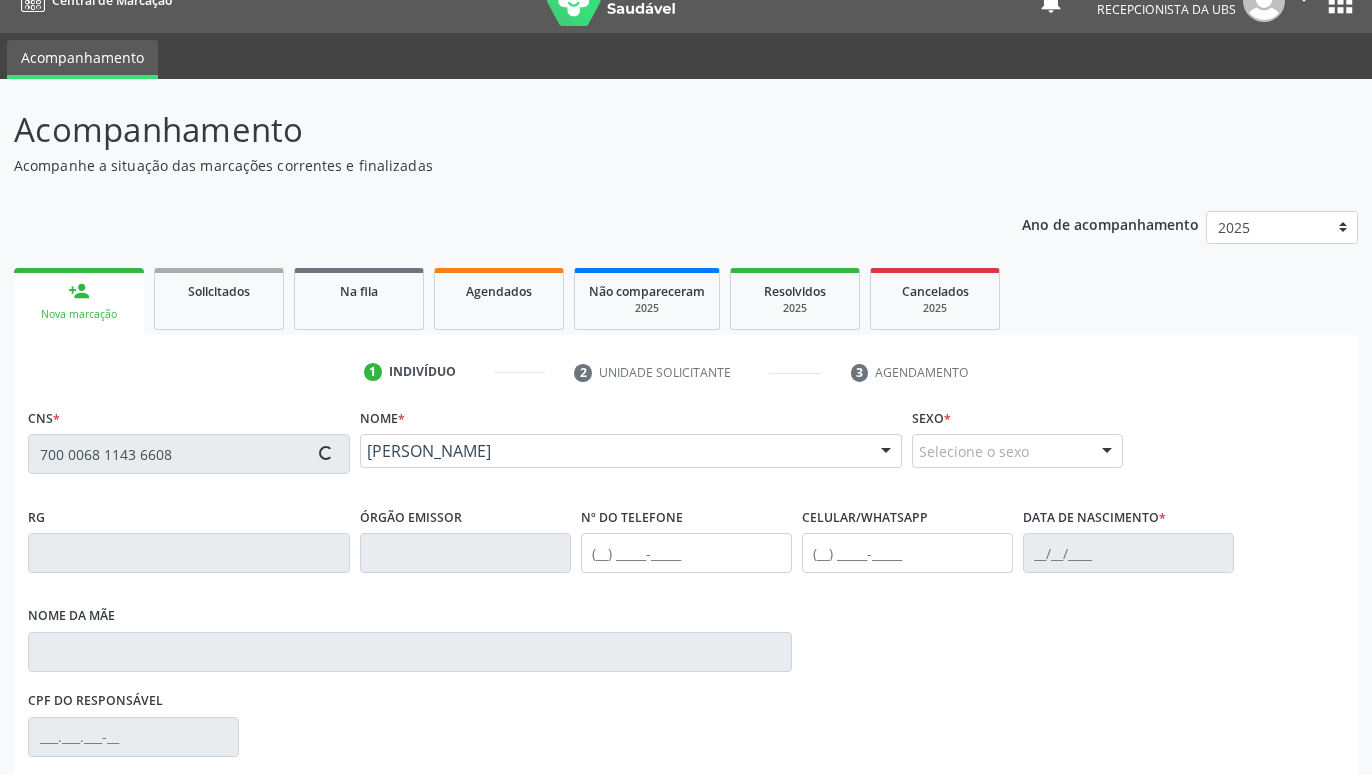 type on "01/[DATE]" 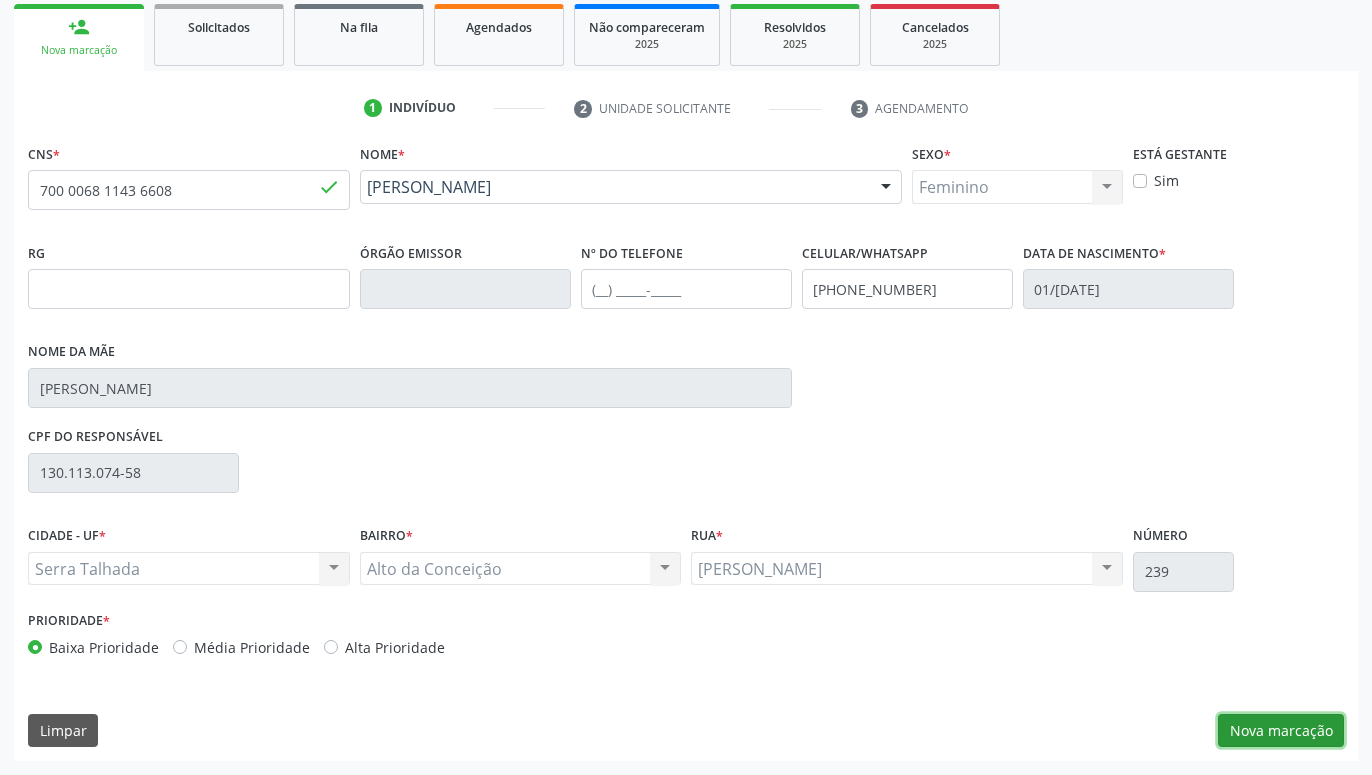 click on "Nova marcação" at bounding box center (1281, 731) 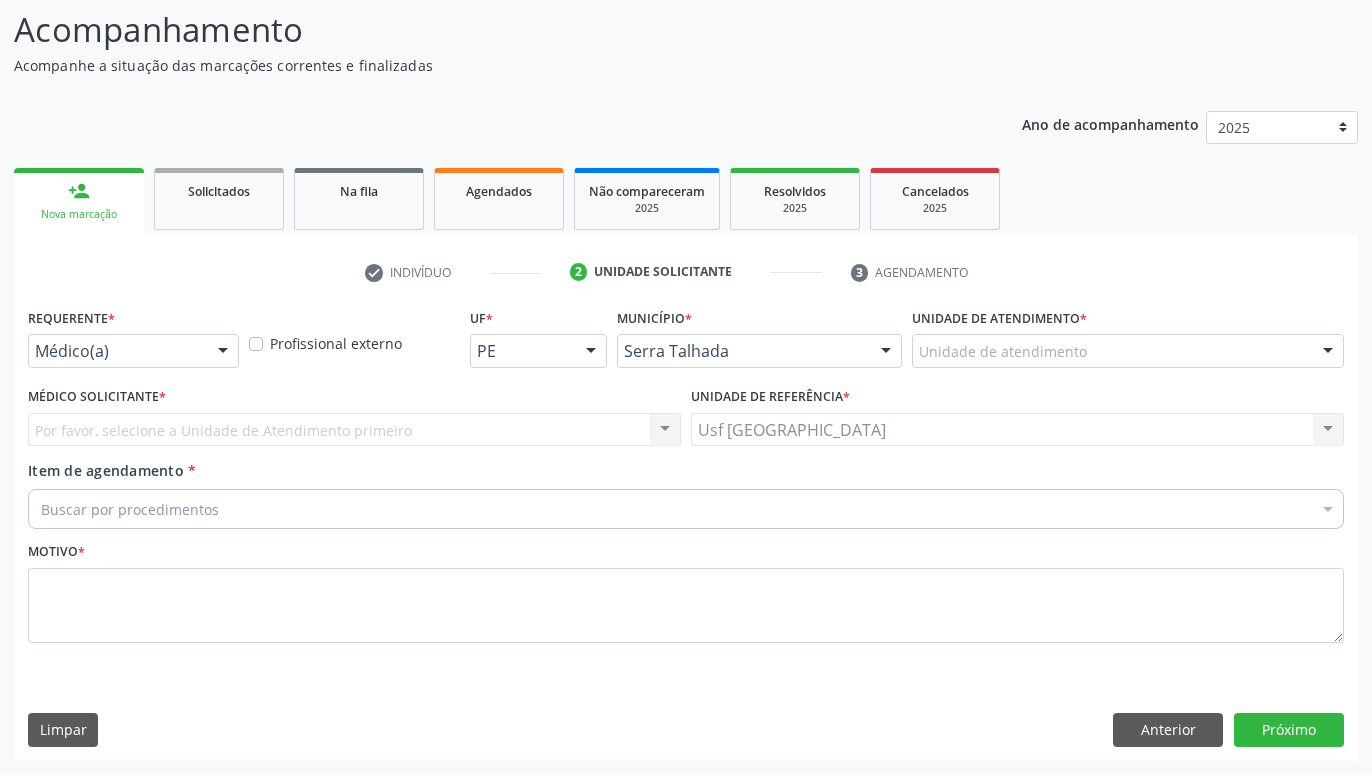 scroll, scrollTop: 131, scrollLeft: 0, axis: vertical 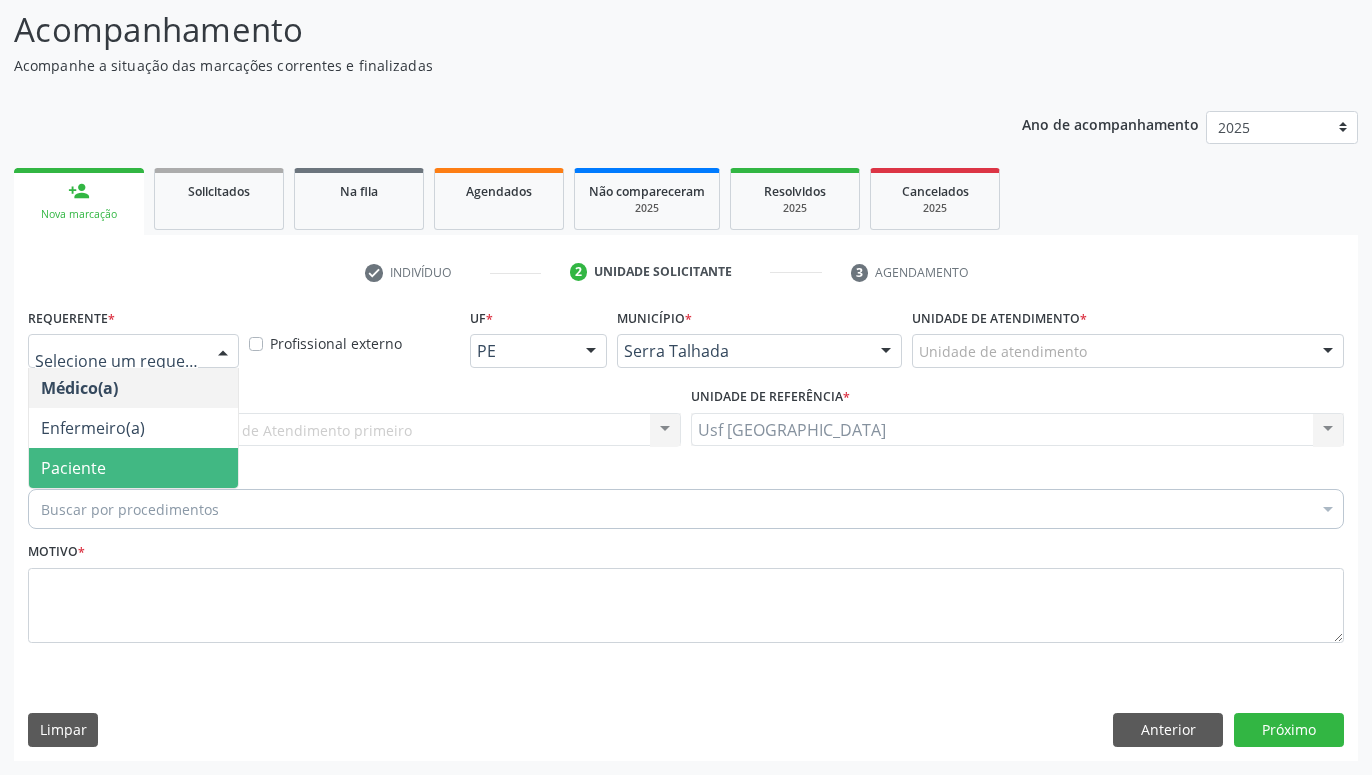 click on "Paciente" at bounding box center [133, 468] 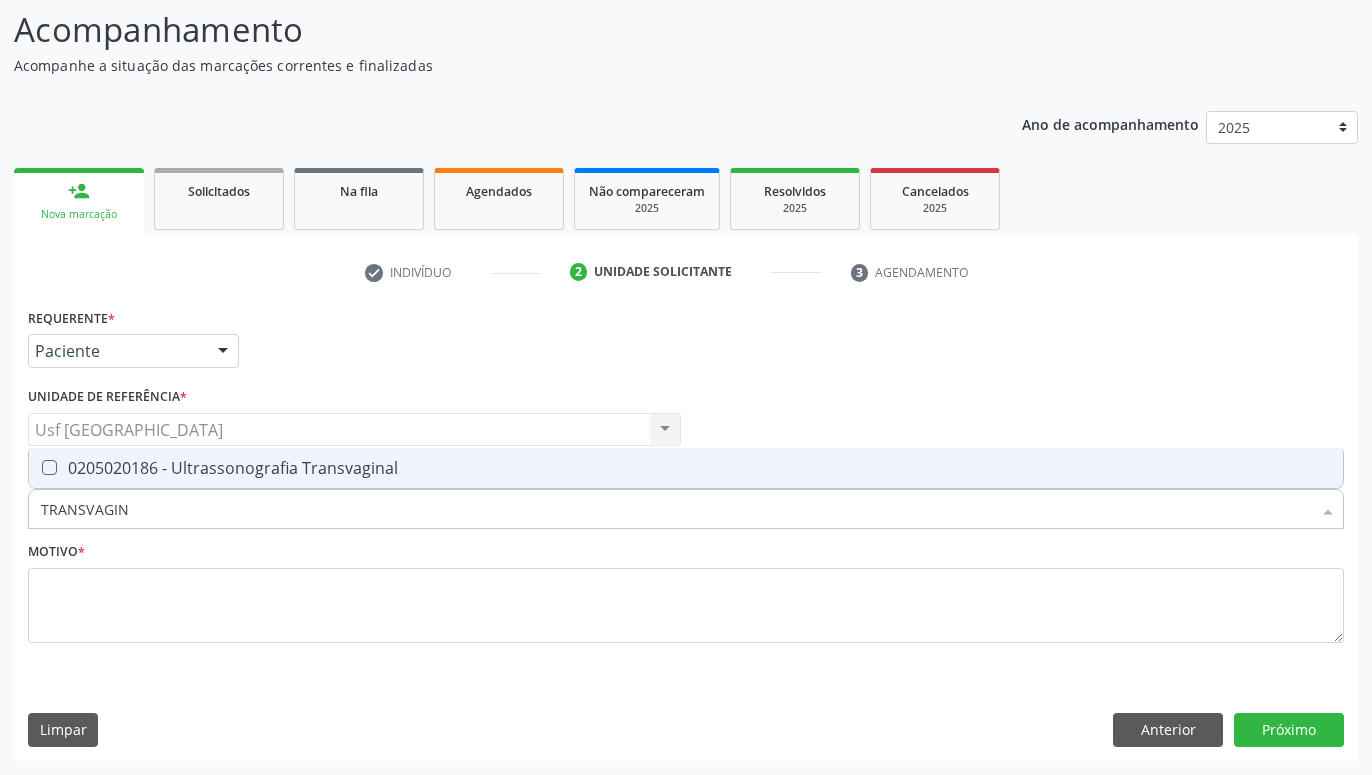 type on "TRANSVAGINA" 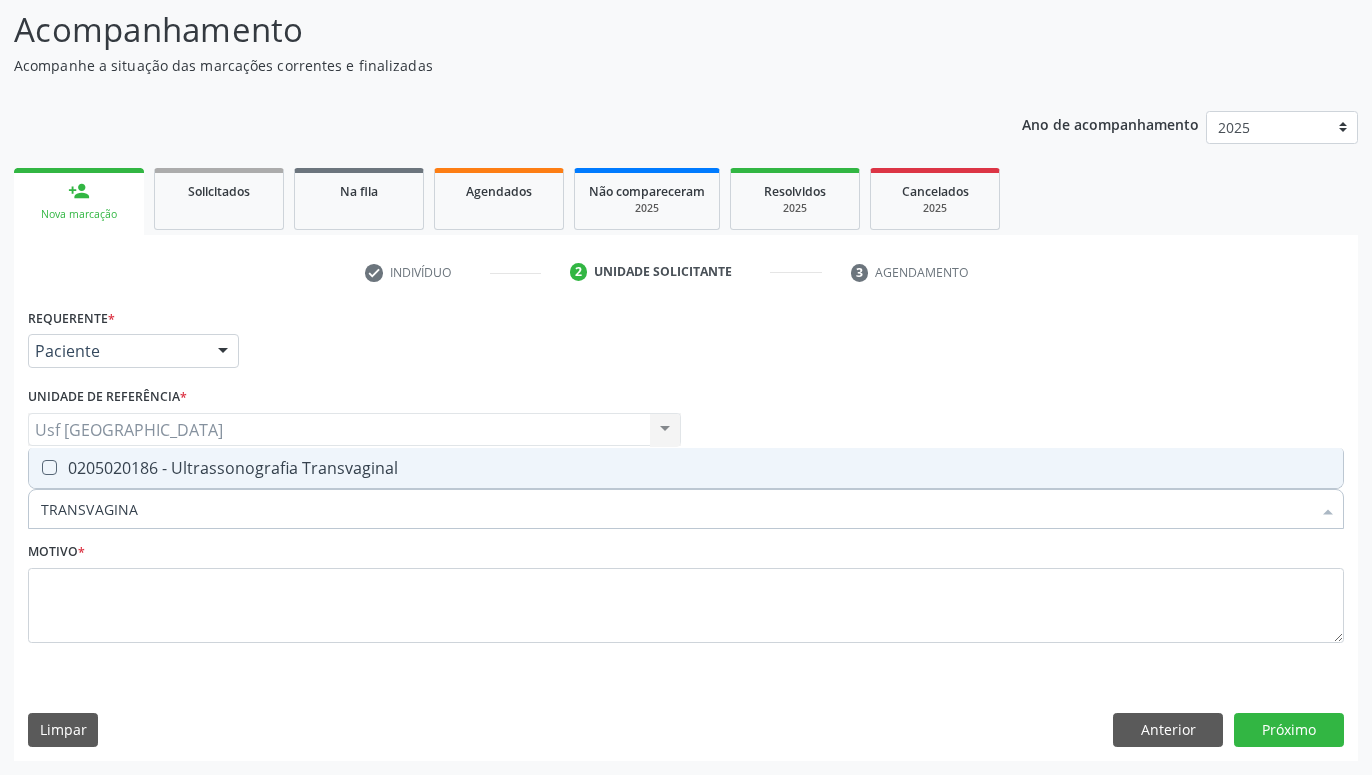 click on "0205020186 - Ultrassonografia Transvaginal" at bounding box center (686, 468) 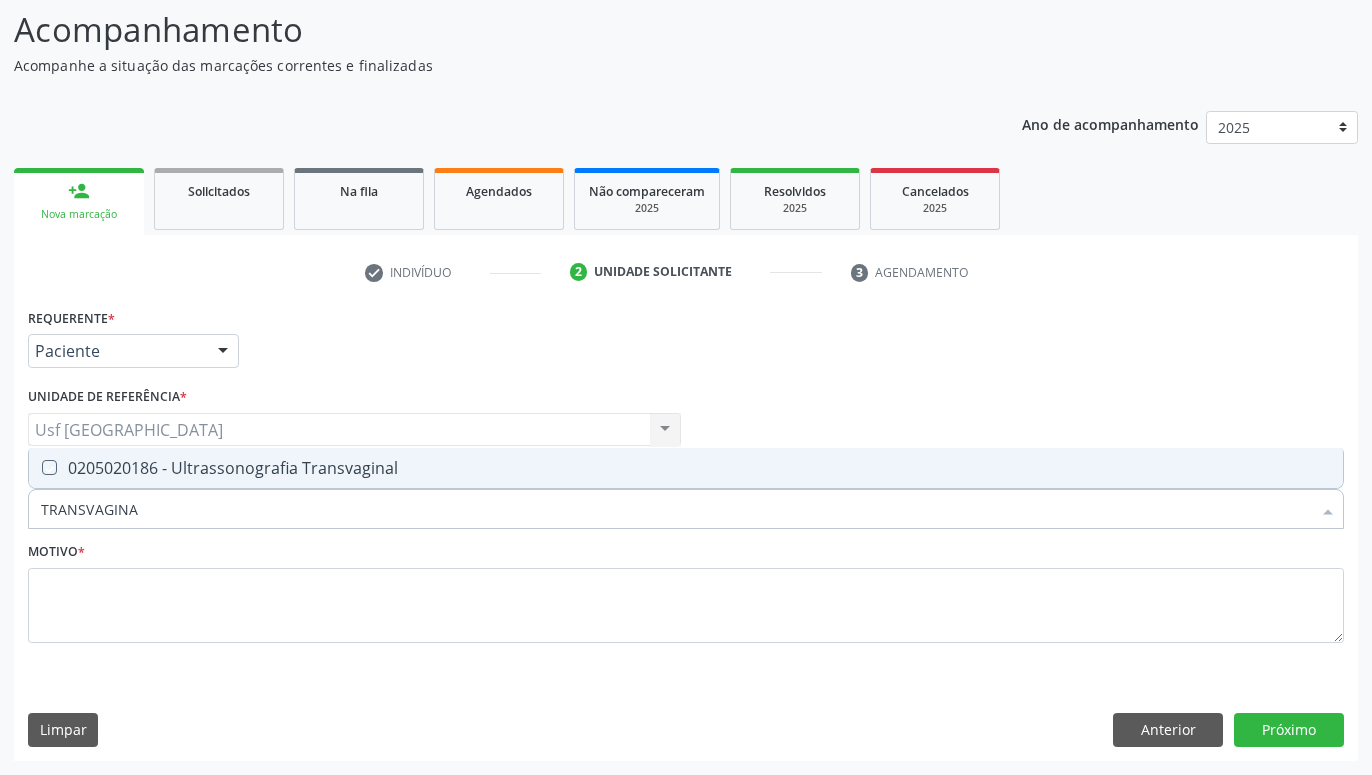 checkbox on "true" 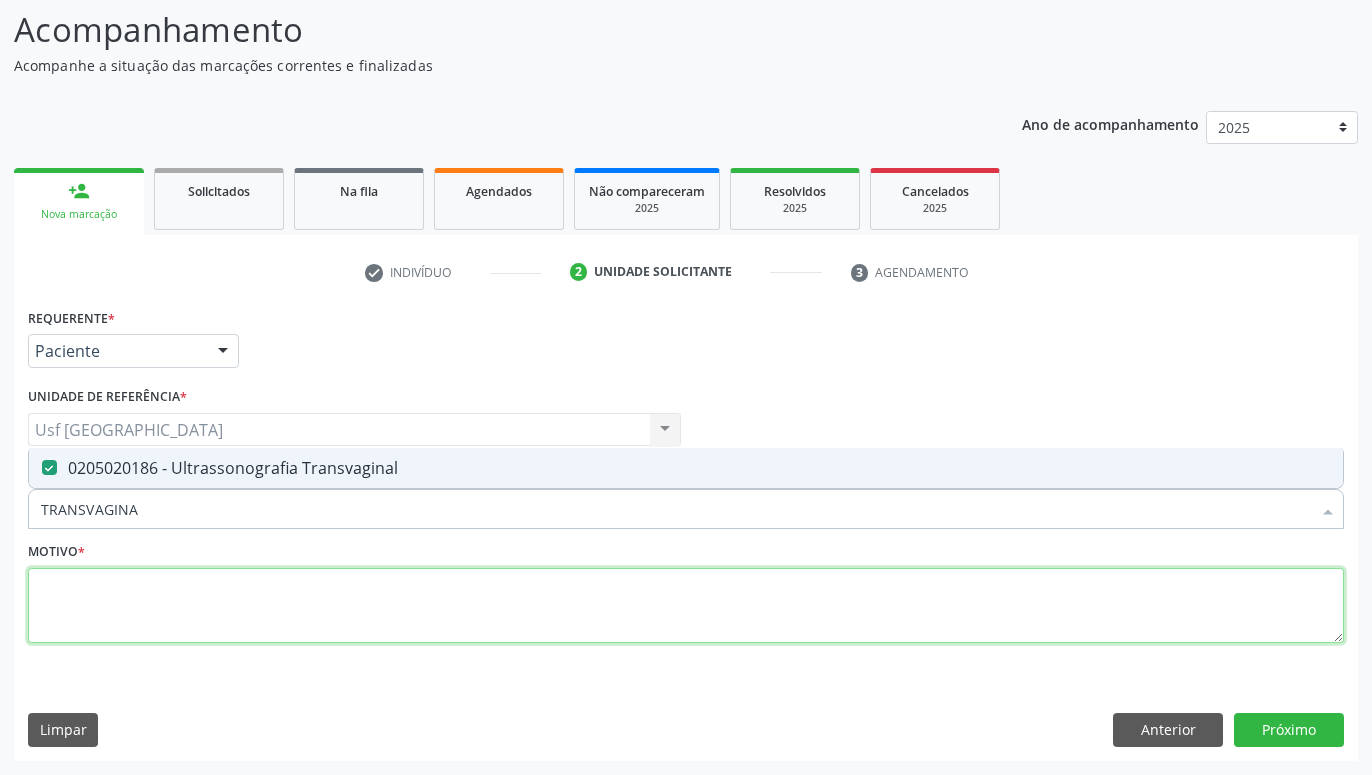 click at bounding box center [686, 606] 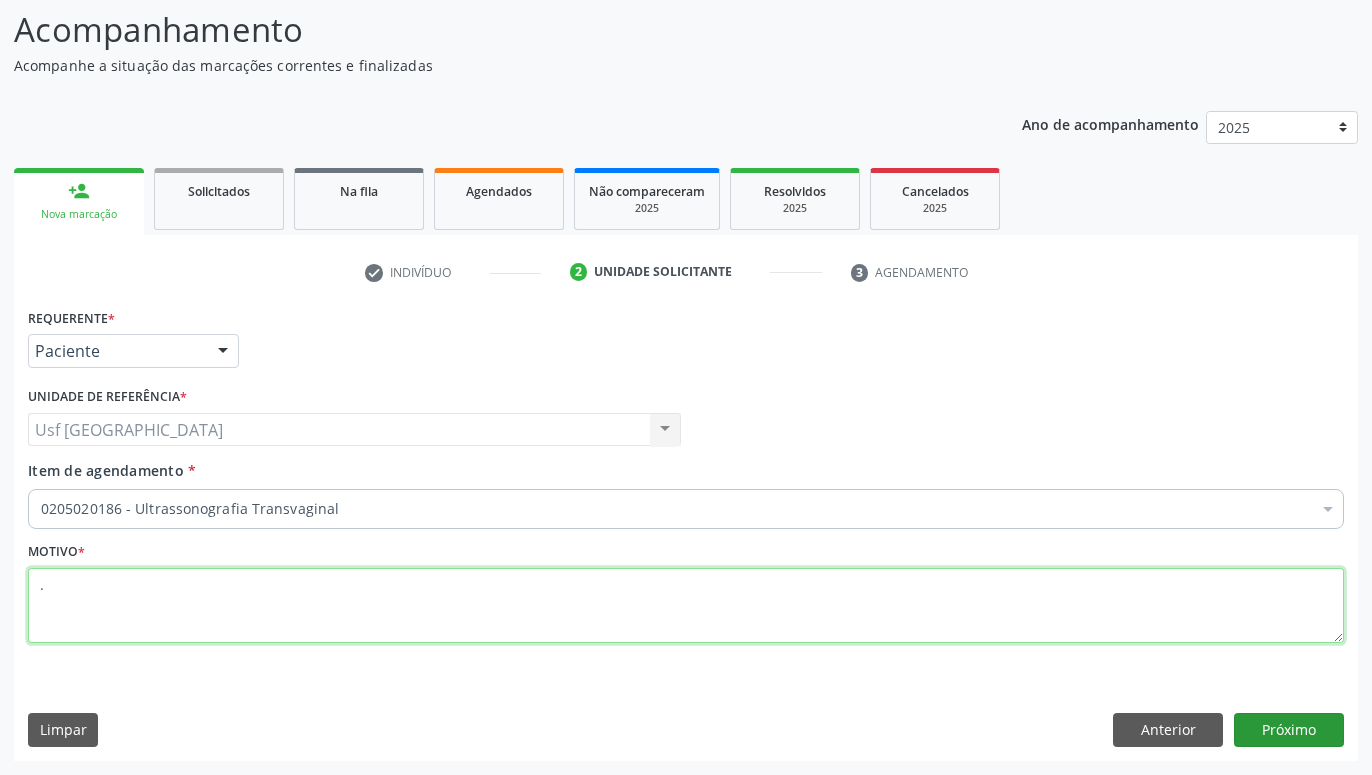 type on "." 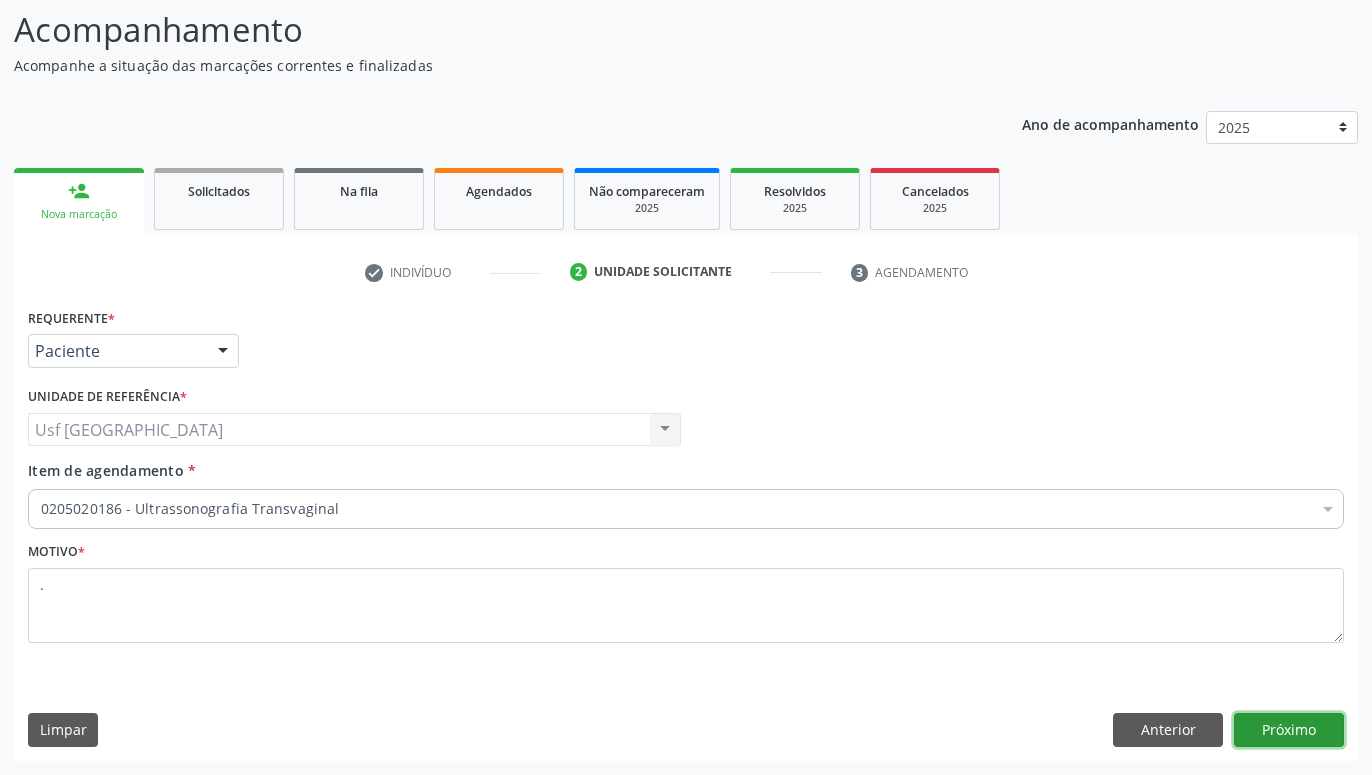 click on "Próximo" at bounding box center (1289, 730) 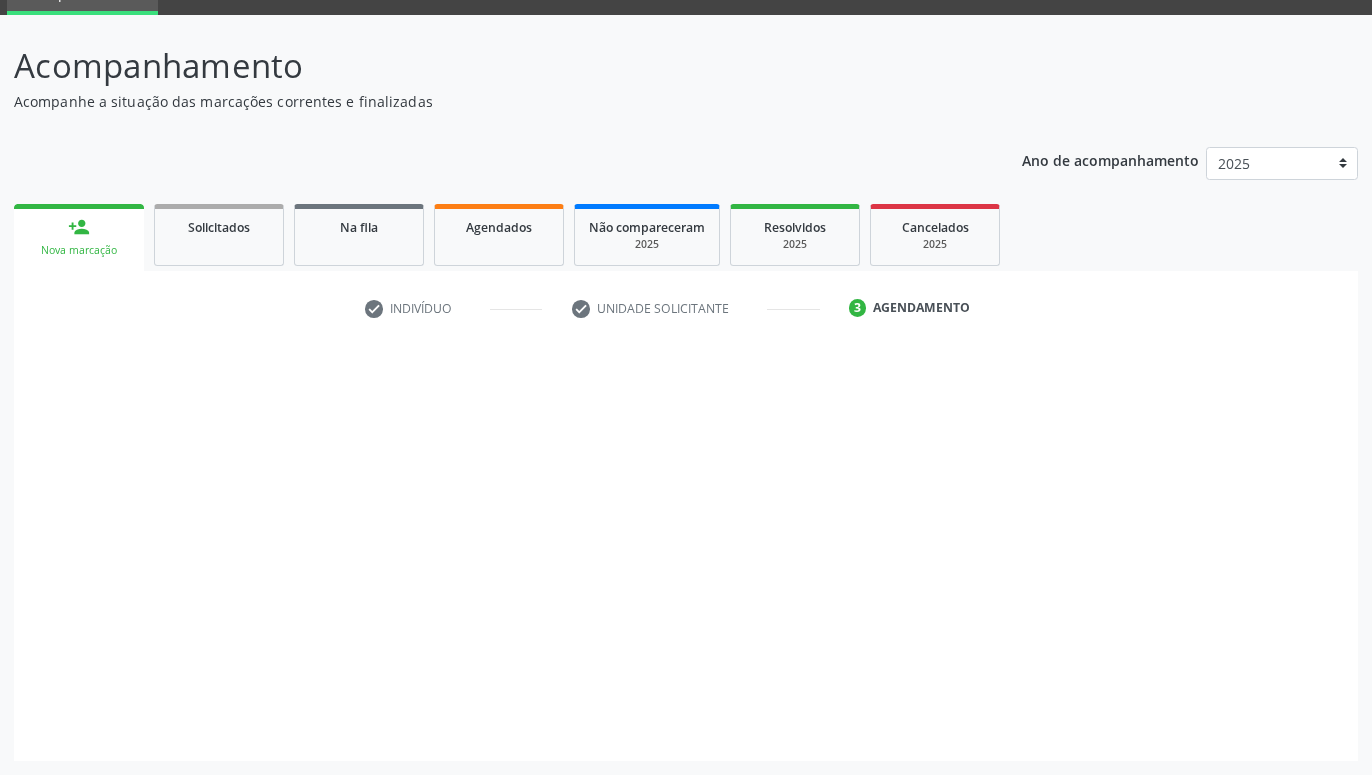 scroll, scrollTop: 95, scrollLeft: 0, axis: vertical 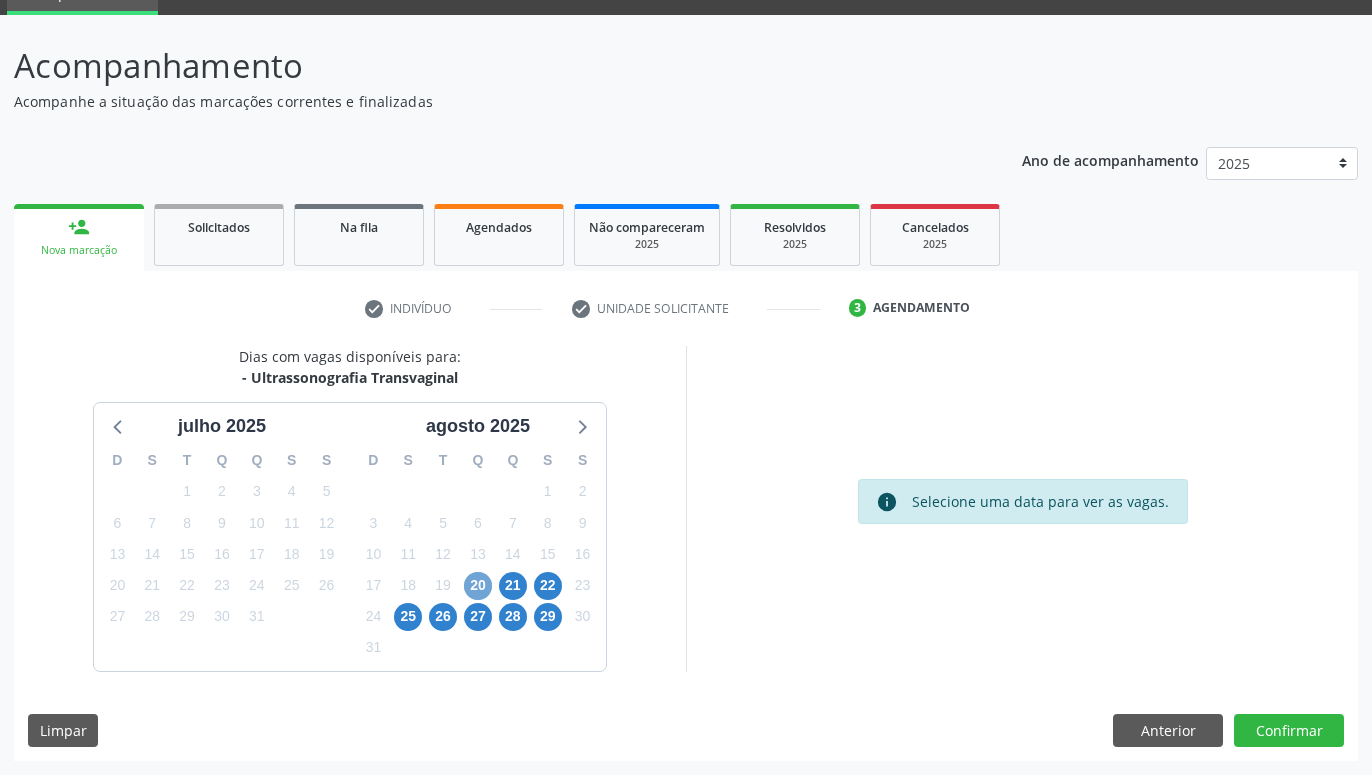 click on "20" at bounding box center [478, 586] 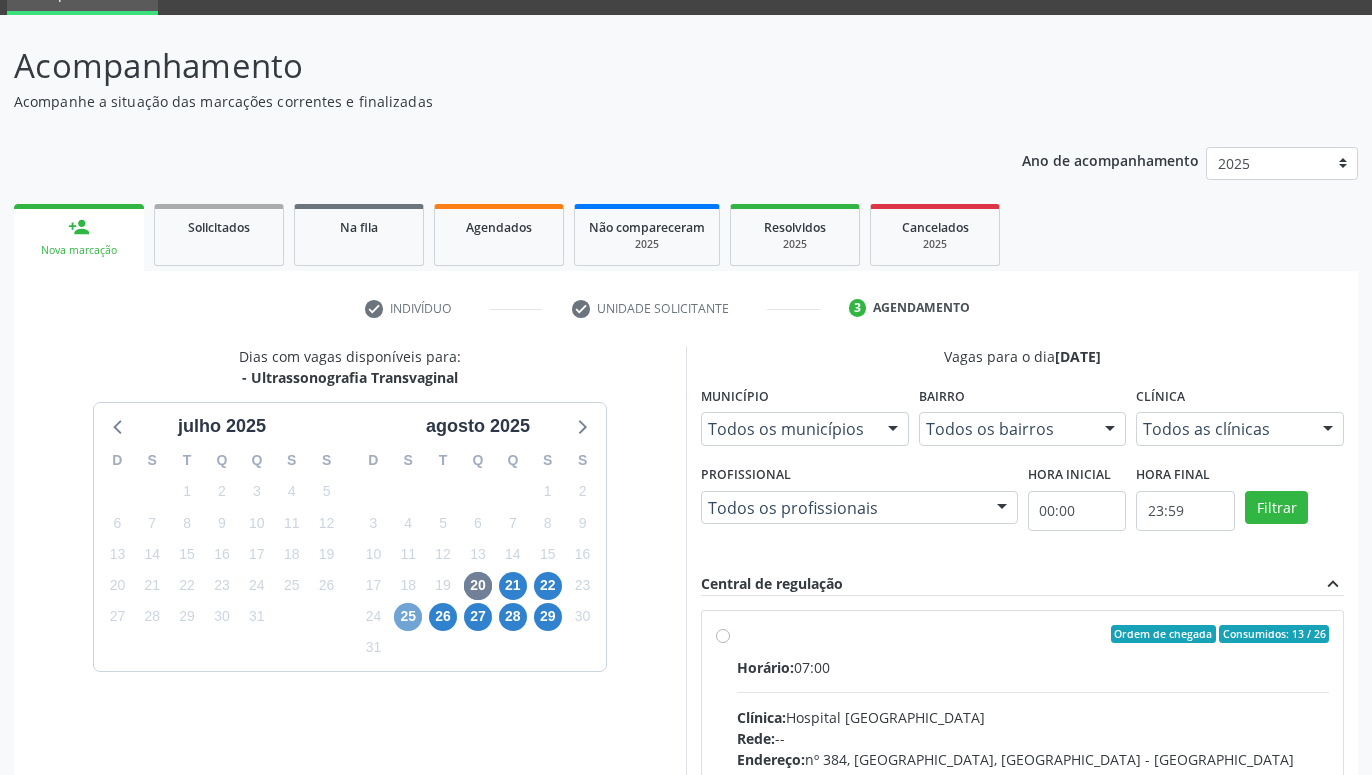 click on "25" at bounding box center (408, 617) 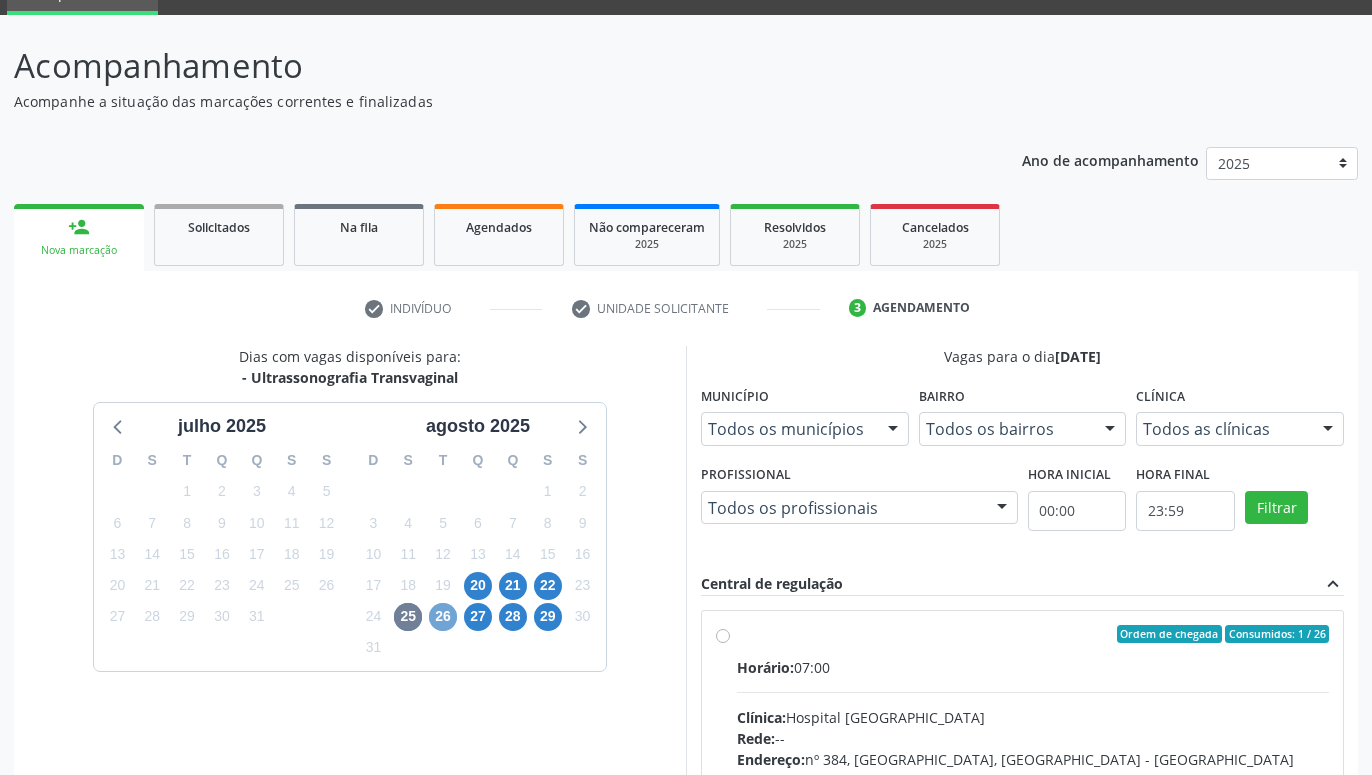 click on "26" at bounding box center [443, 617] 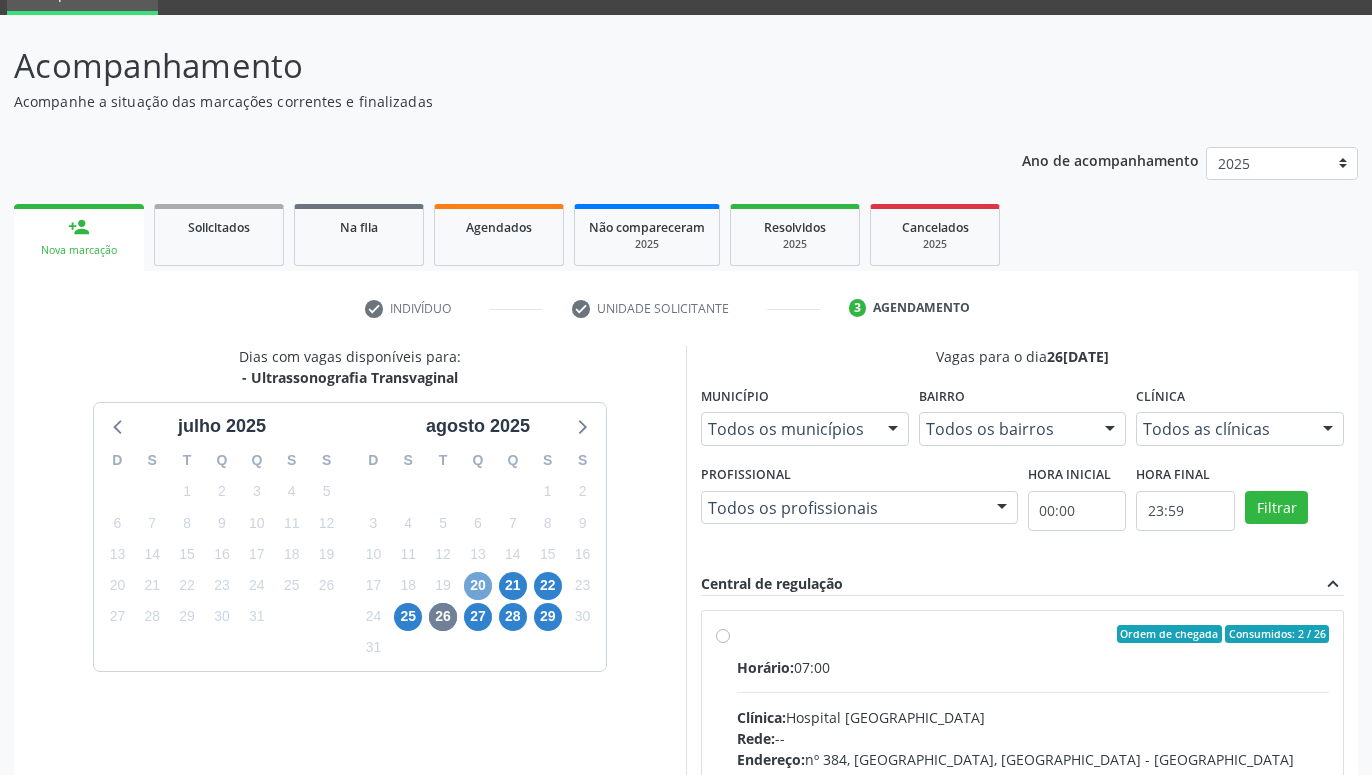 click on "20" at bounding box center (478, 586) 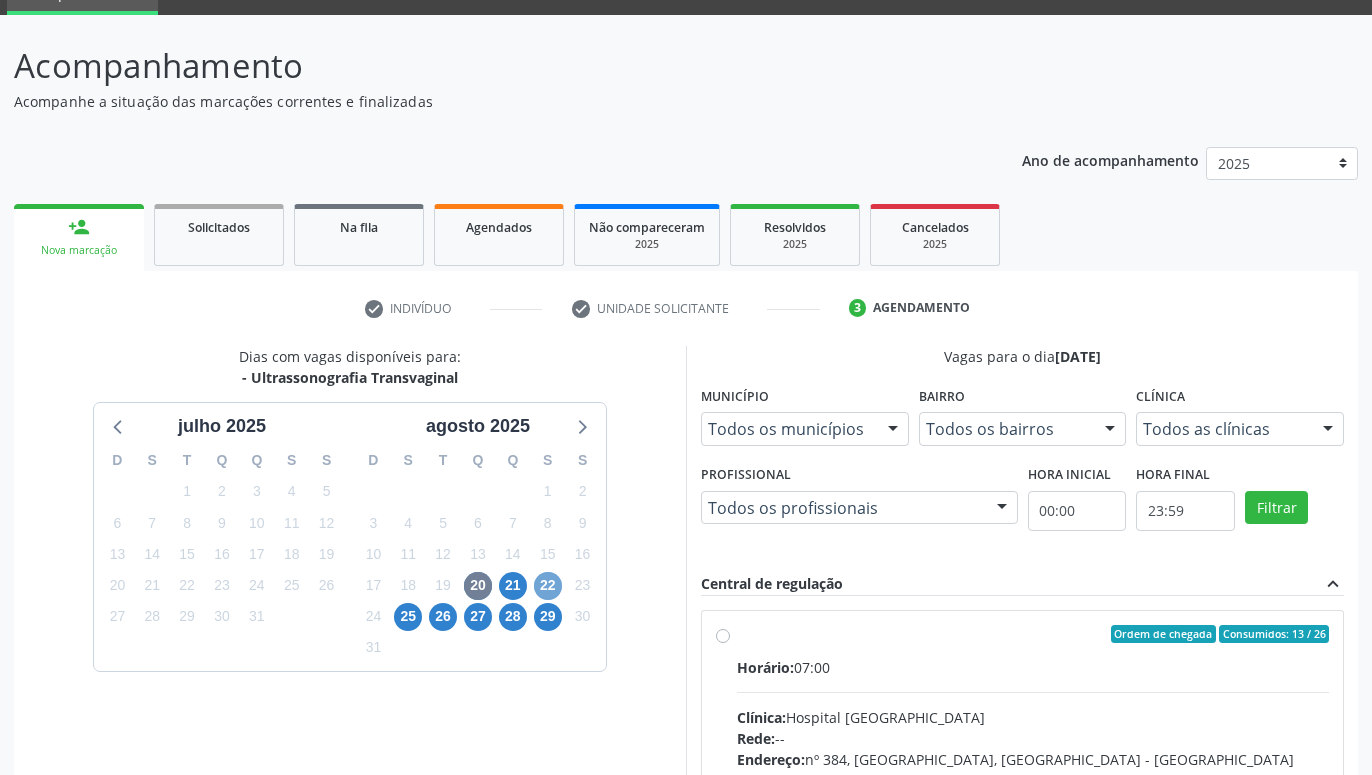 click on "22" at bounding box center (548, 586) 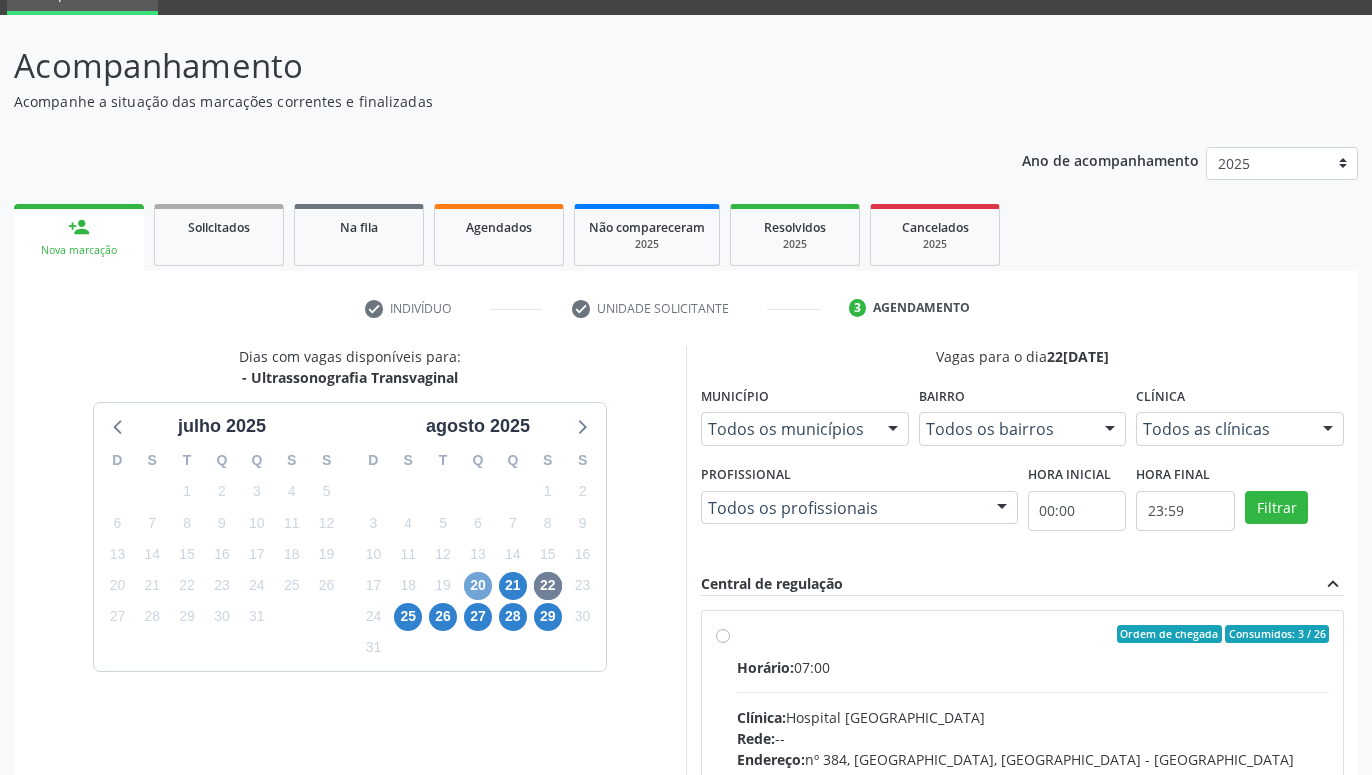 click on "20" at bounding box center (478, 586) 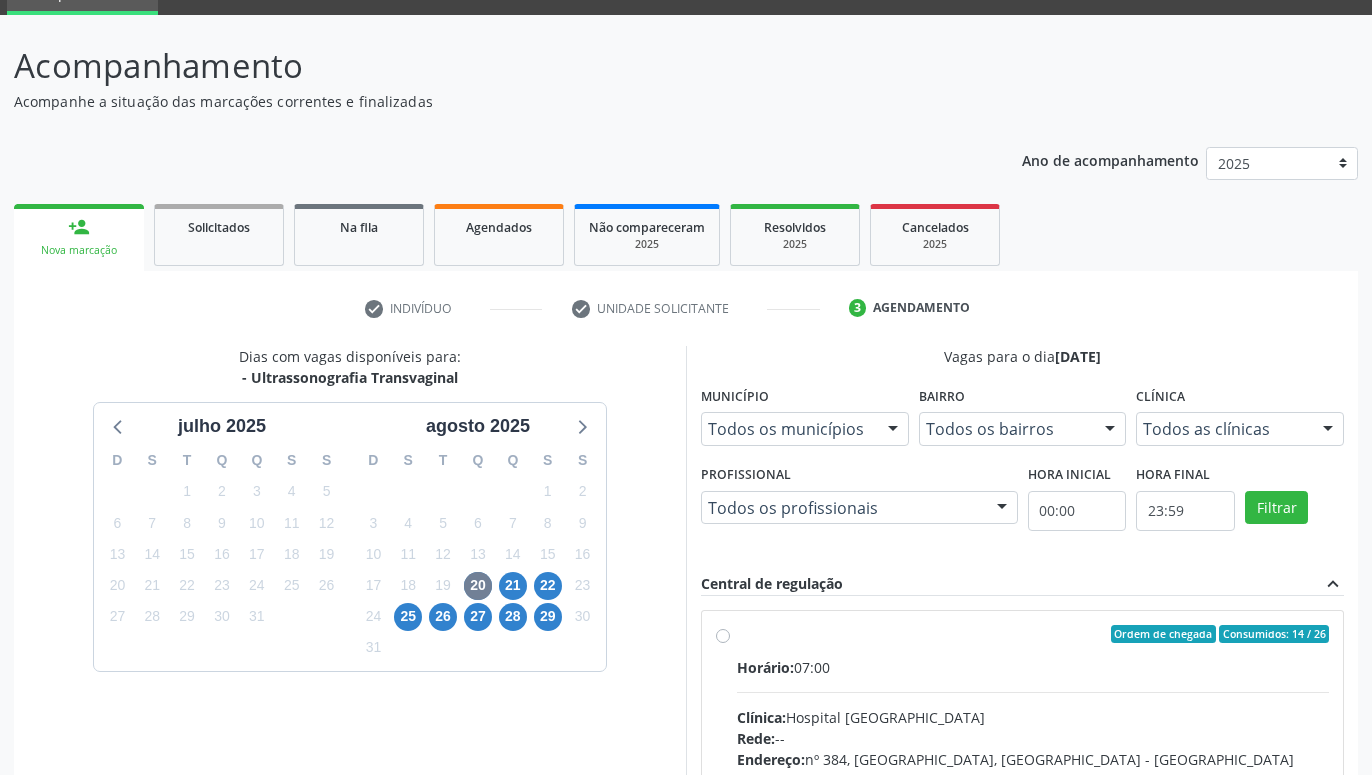 click on "Ordem de chegada
Consumidos: 14 / 26
Horário:   07:00
Clínica:  Hospital [GEOGRAPHIC_DATA]
Rede:
--
Endereço:   [STREET_ADDRESS]
Telefone:   [PHONE_NUMBER]
Profissional:
[PERSON_NAME]
Informações adicionais sobre o atendimento
Idade de atendimento:
de 0 a 120 anos
Gênero(s) atendido(s):
Masculino e Feminino
Informações adicionais:
--" at bounding box center [1033, 778] 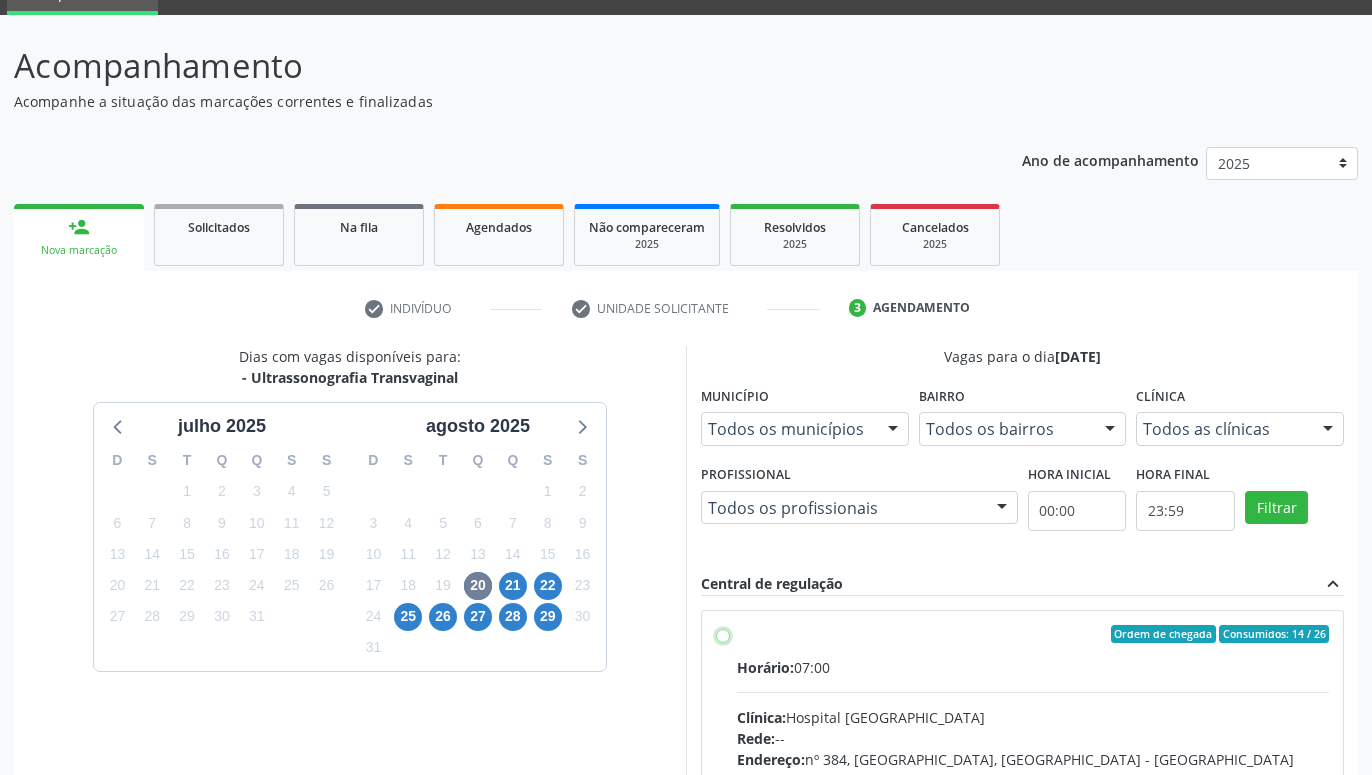 radio on "true" 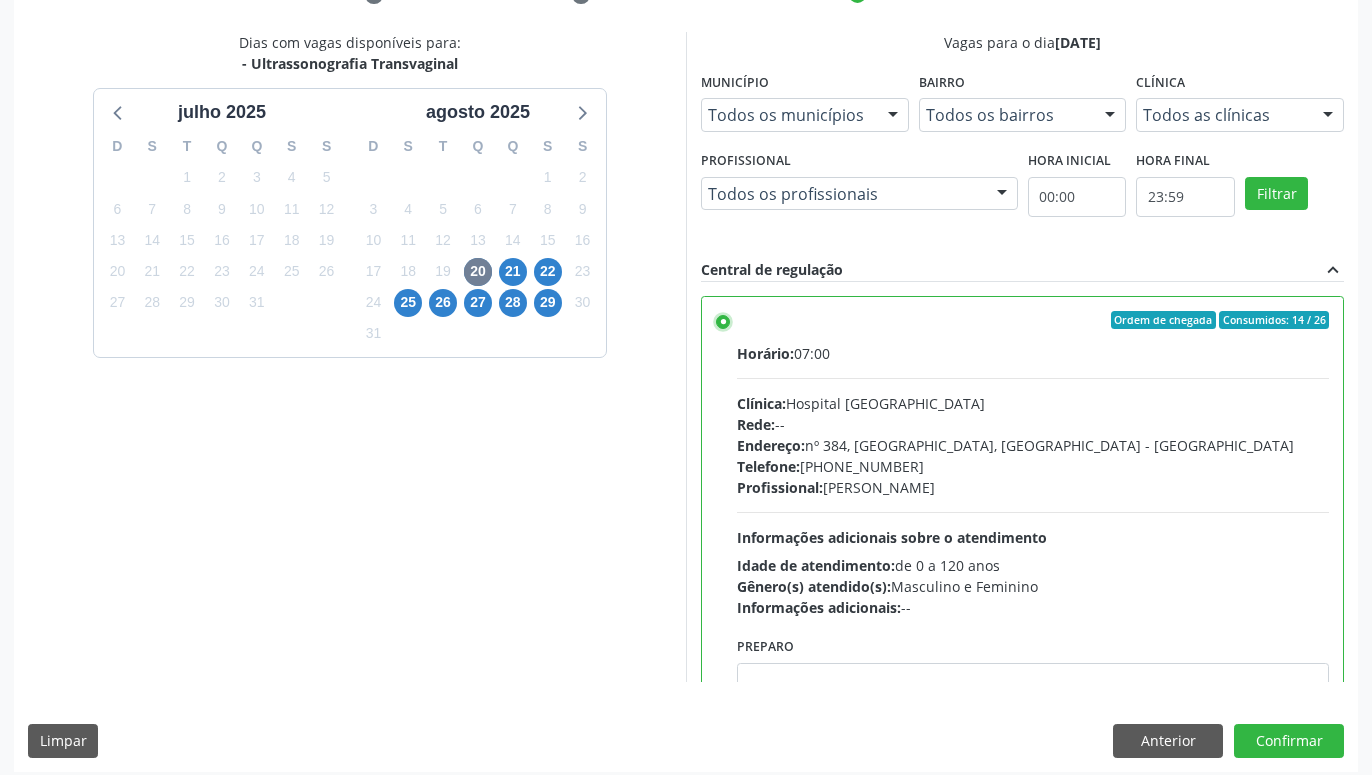 scroll, scrollTop: 420, scrollLeft: 0, axis: vertical 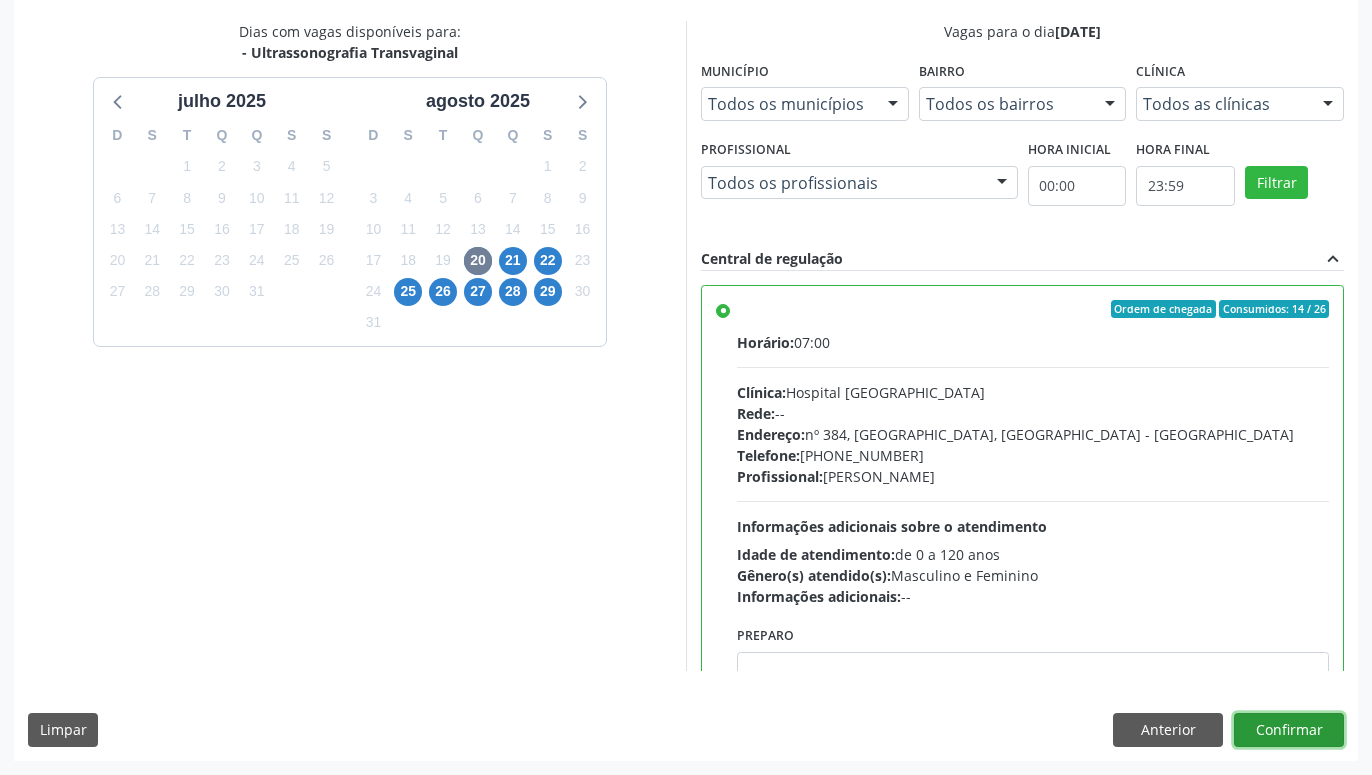 click on "Confirmar" at bounding box center (1289, 730) 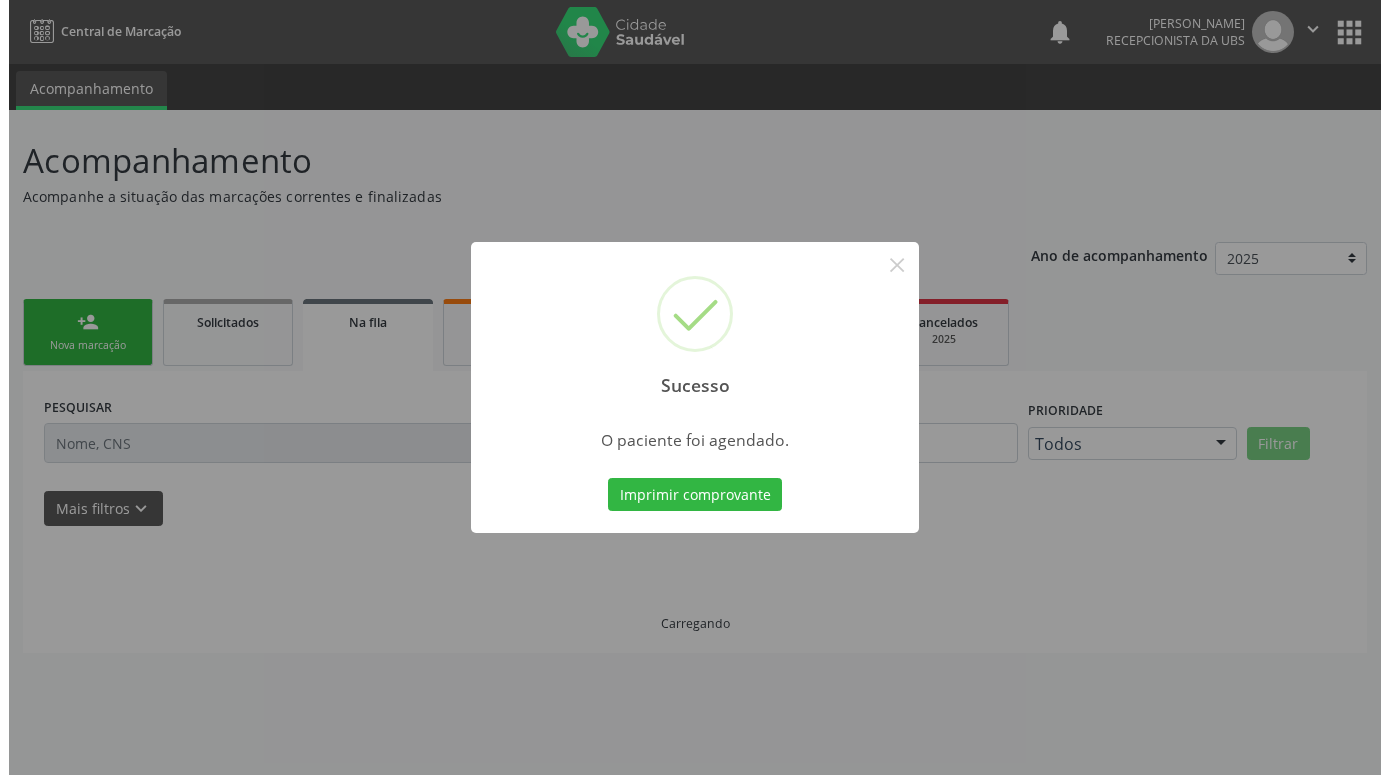 scroll, scrollTop: 0, scrollLeft: 0, axis: both 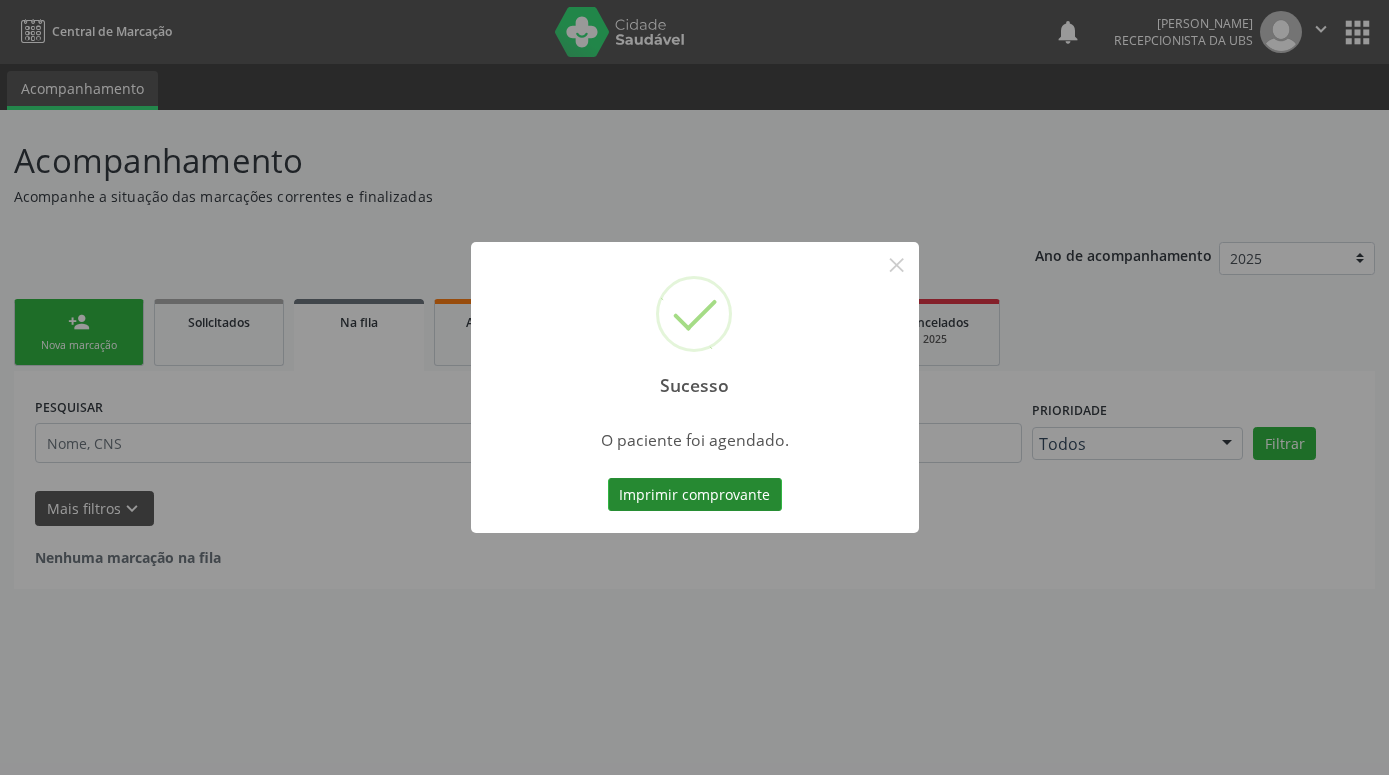 click on "Imprimir comprovante" at bounding box center [695, 495] 